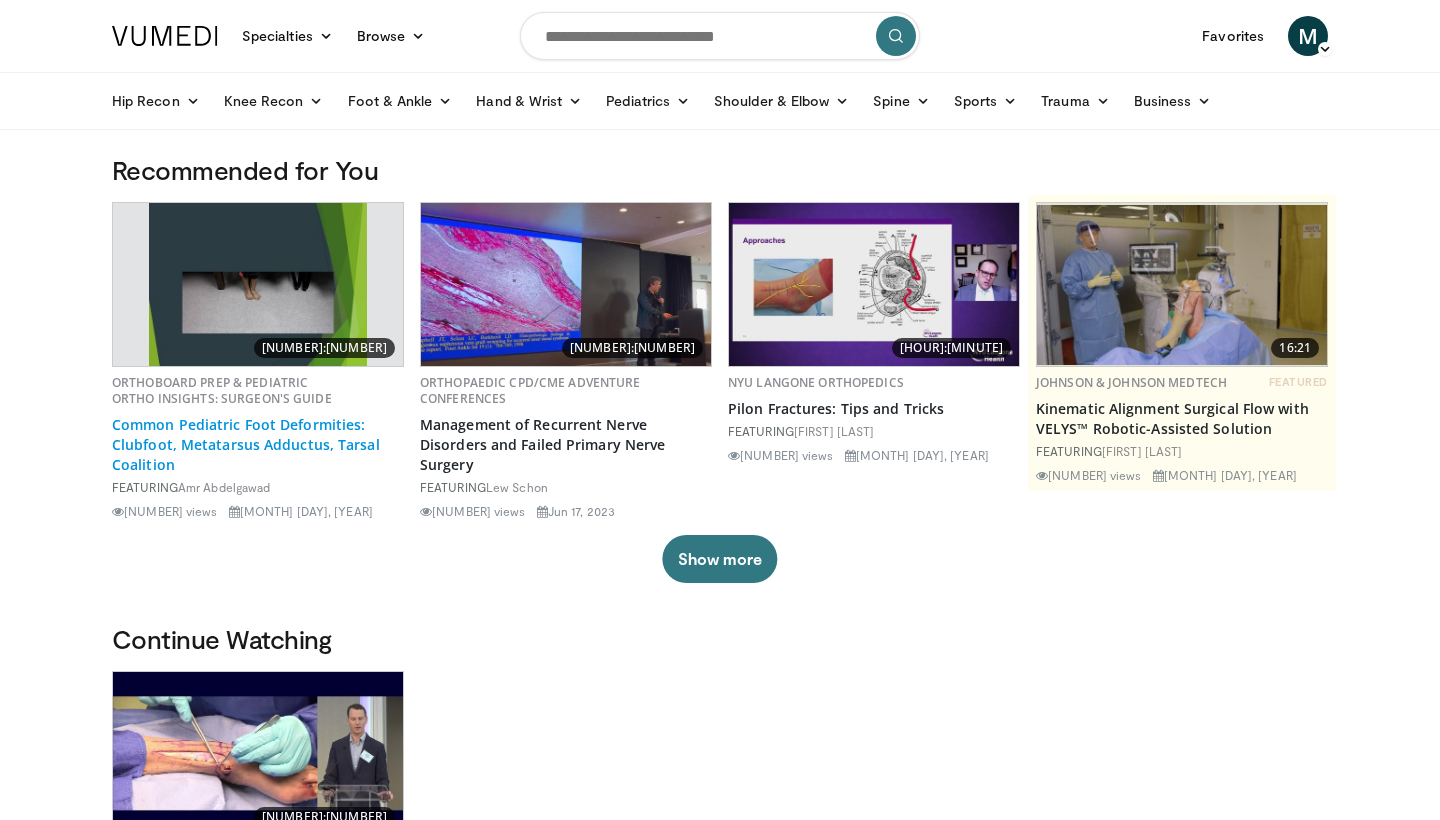 scroll, scrollTop: 0, scrollLeft: 0, axis: both 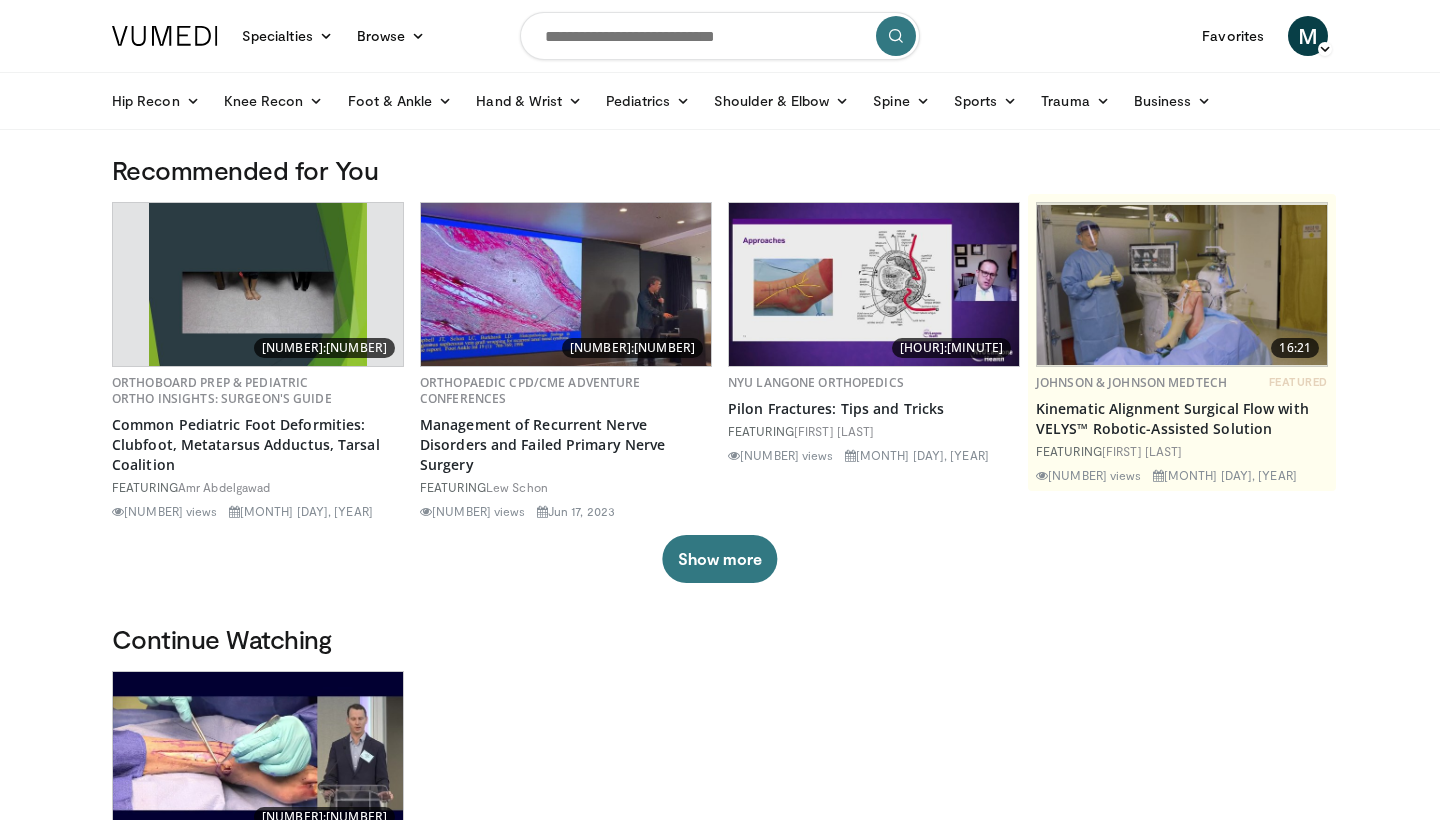 click at bounding box center (720, 36) 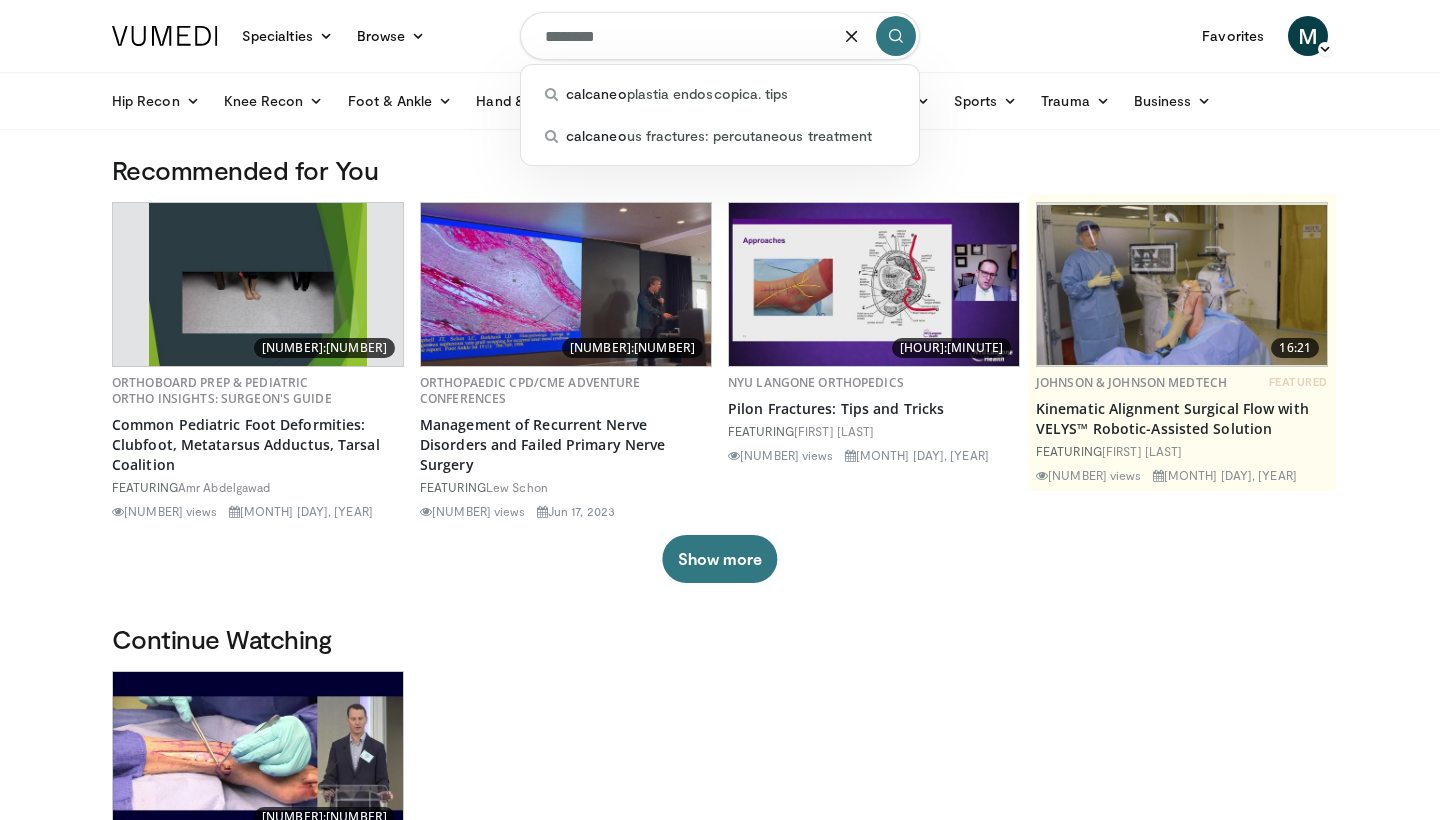 type on "********" 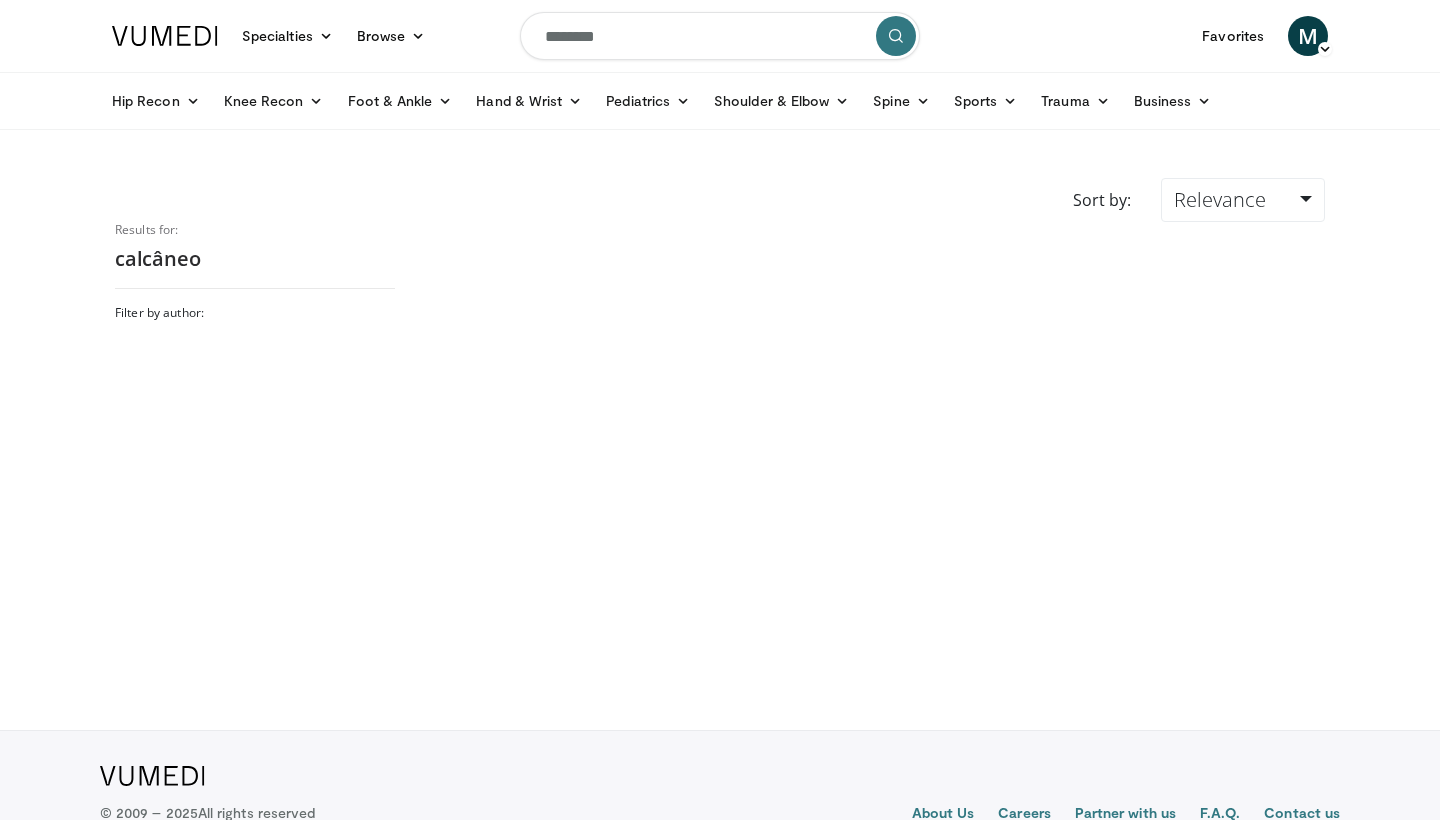 scroll, scrollTop: 0, scrollLeft: 0, axis: both 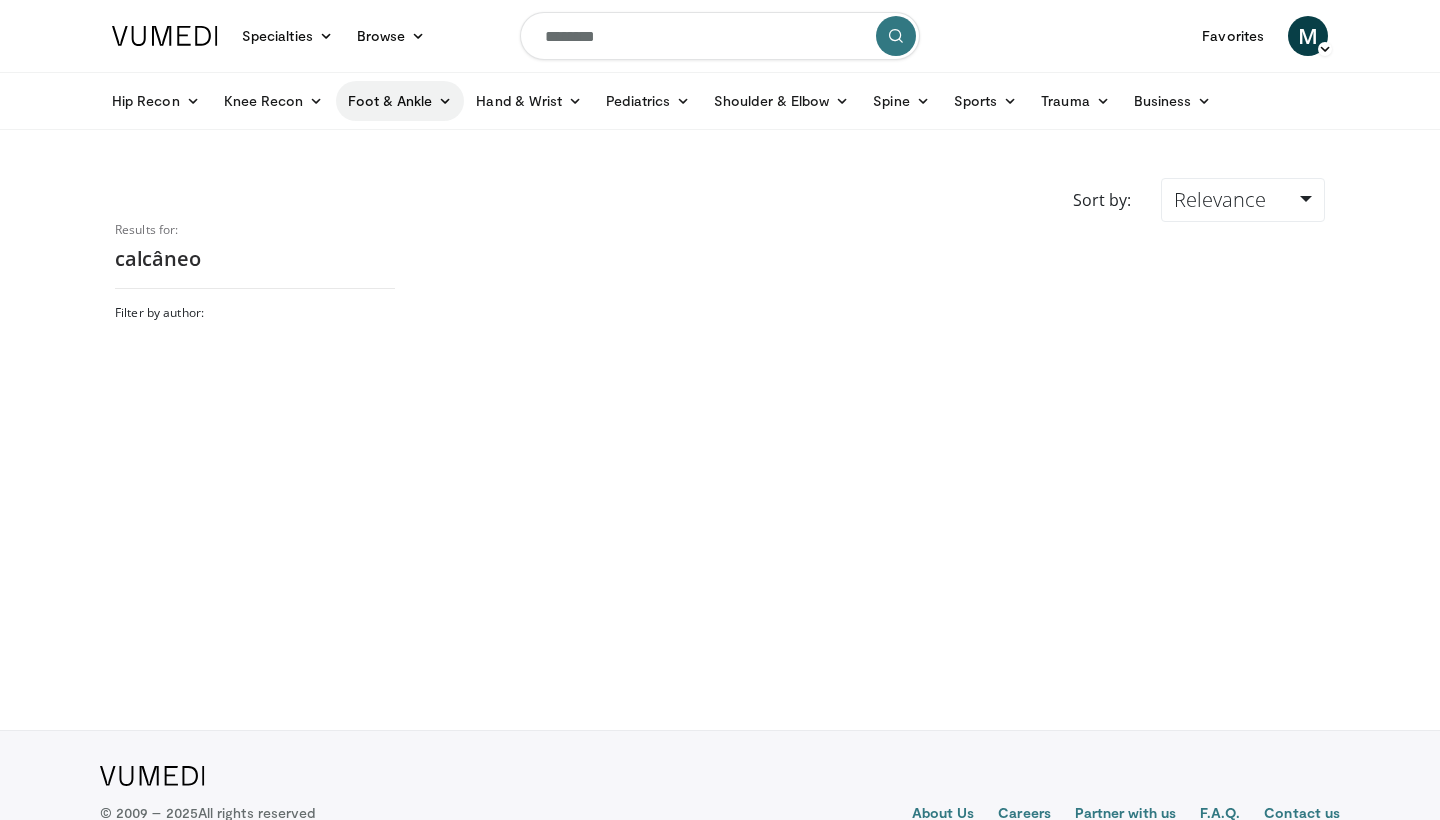 click on "Foot & Ankle" at bounding box center [400, 101] 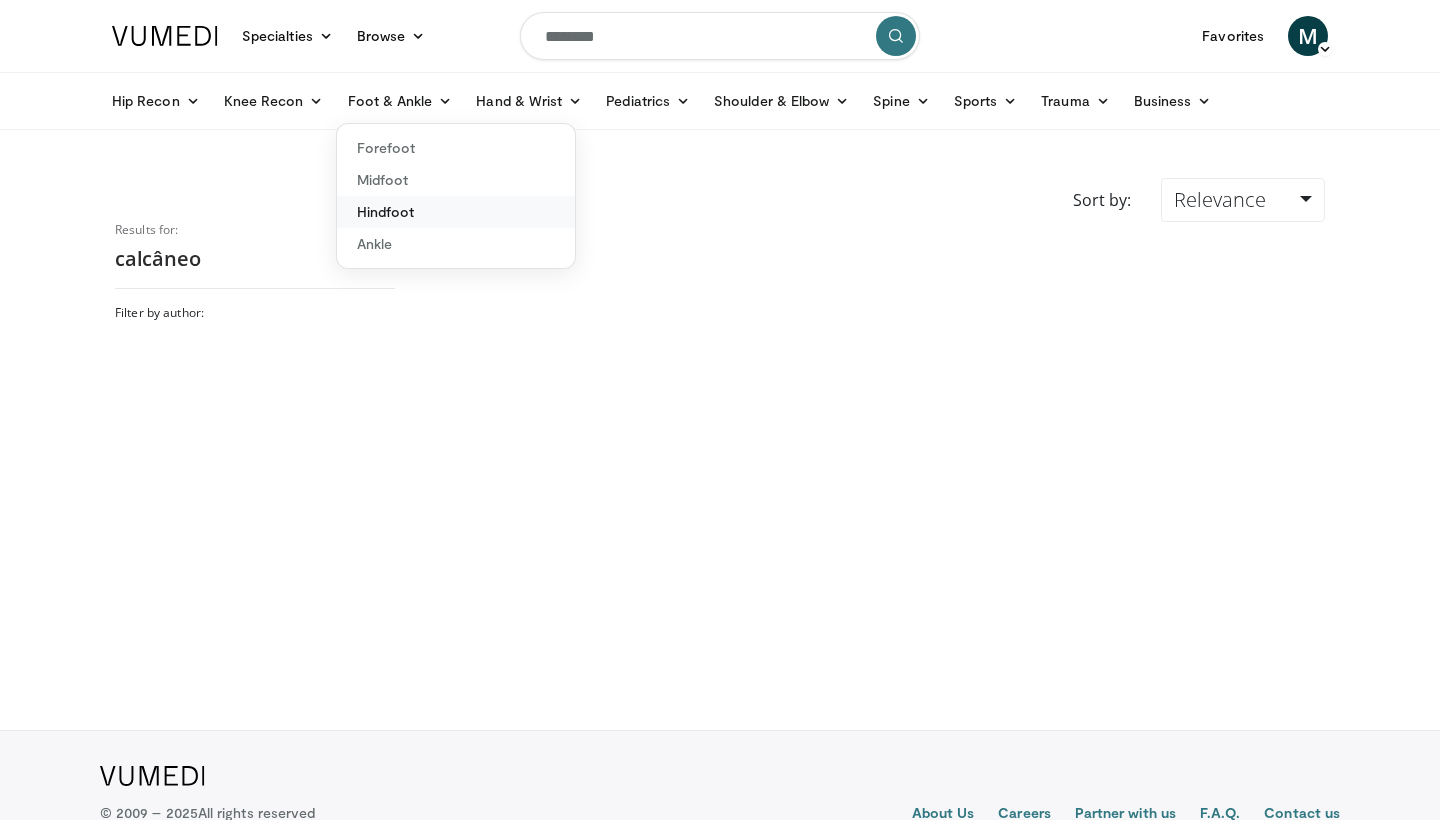 click on "Hindfoot" at bounding box center [456, 212] 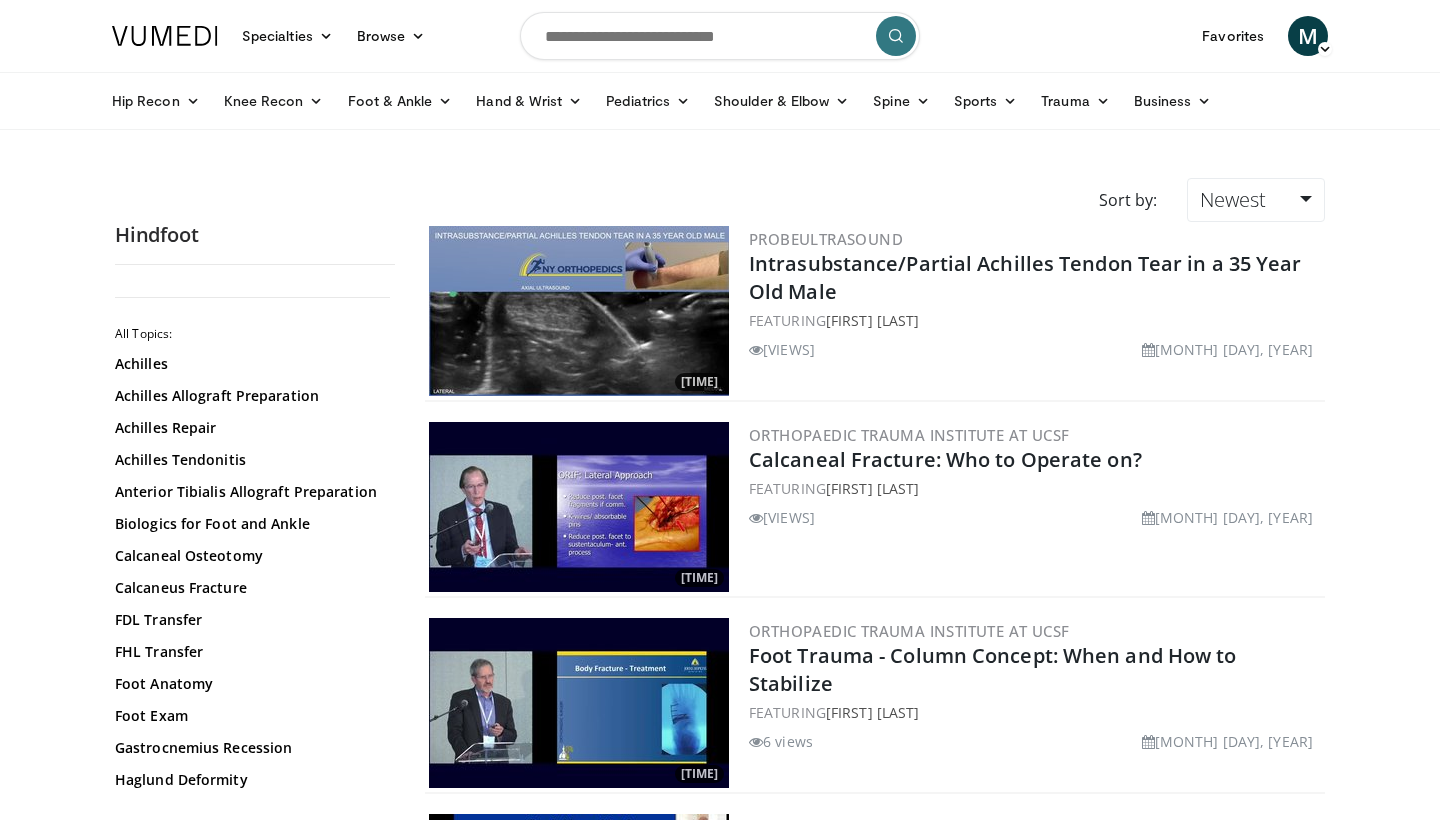 scroll, scrollTop: 0, scrollLeft: 0, axis: both 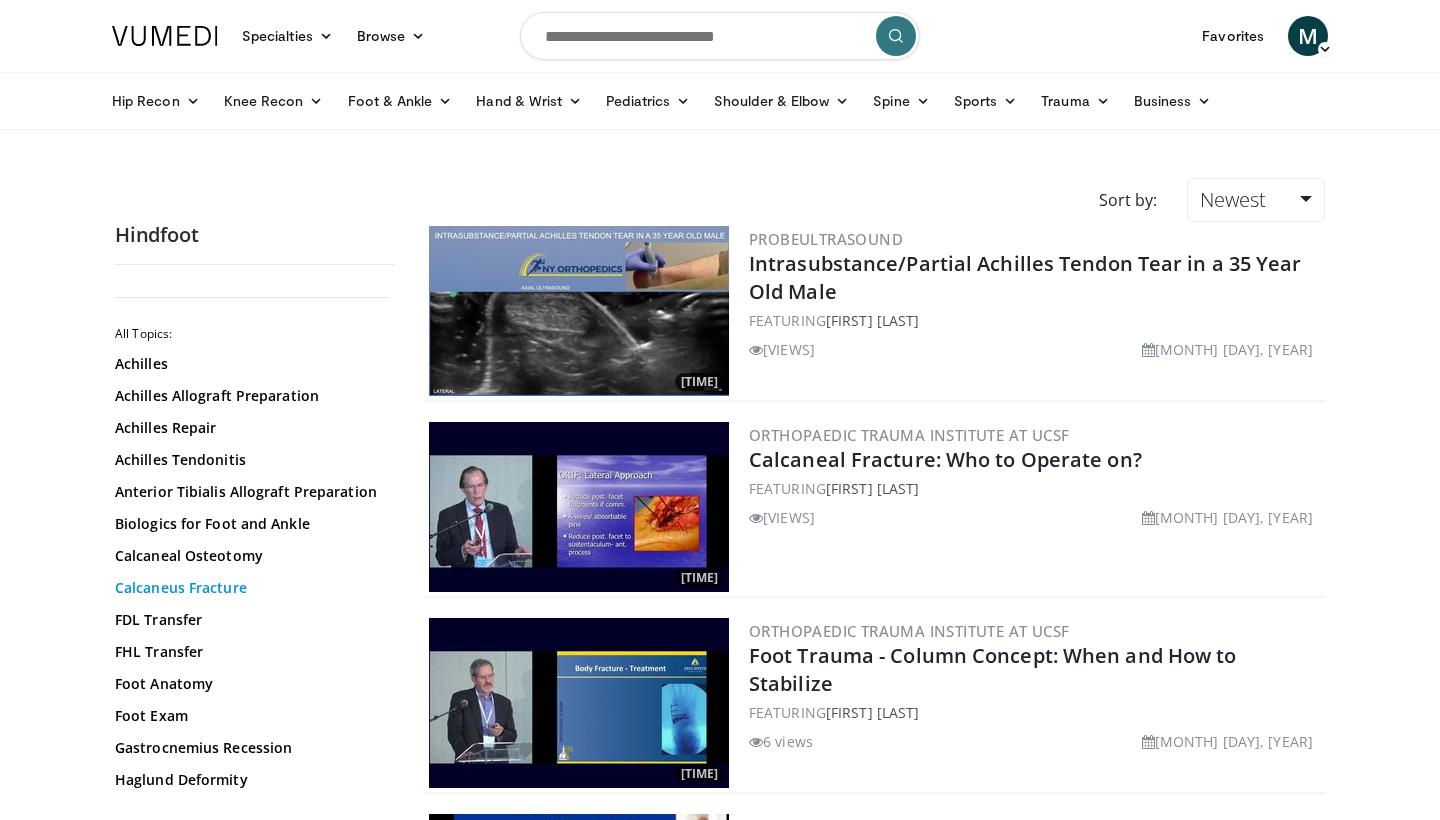 click on "Calcaneus Fracture" at bounding box center (250, 588) 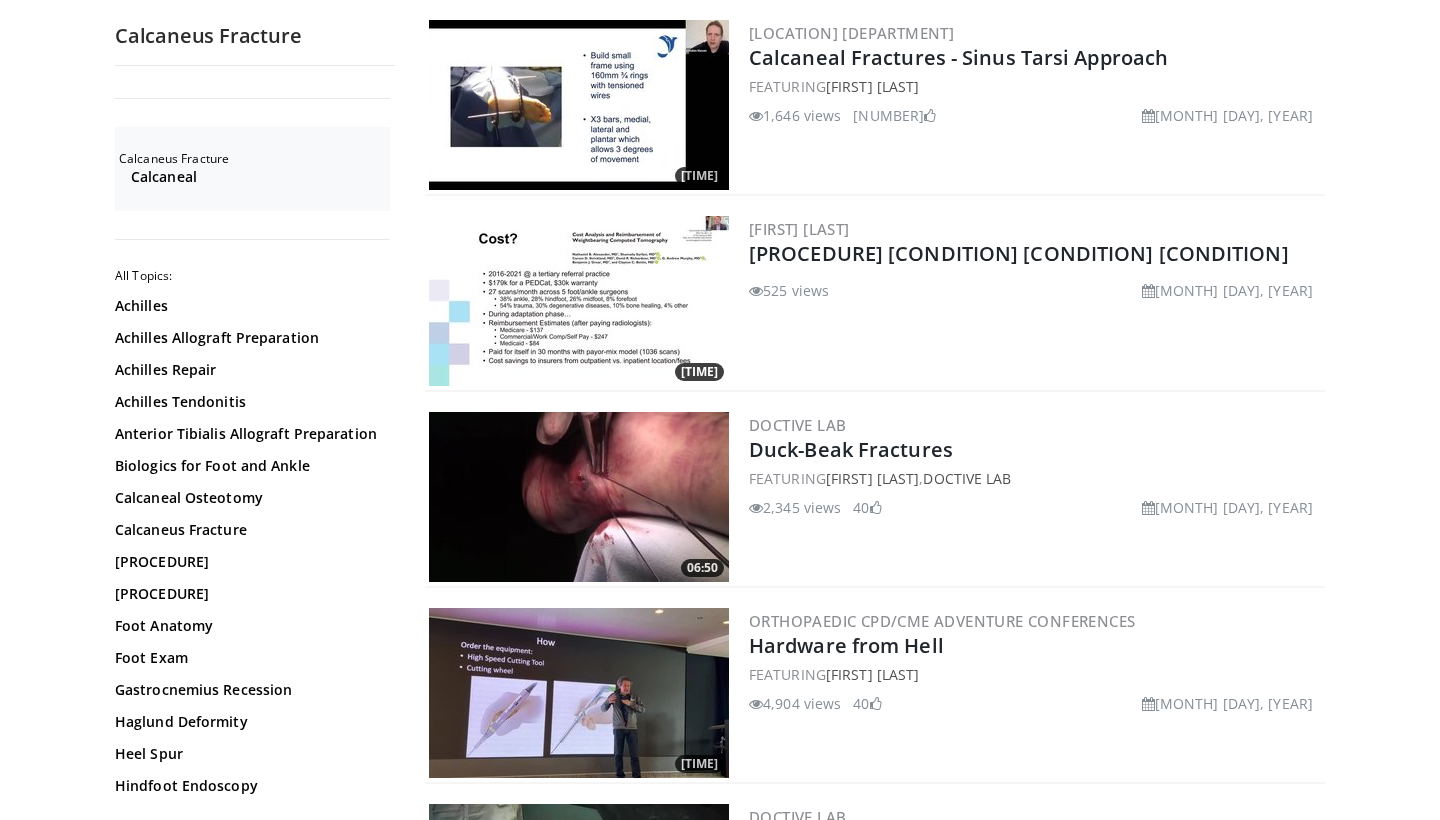 scroll, scrollTop: 3562, scrollLeft: 0, axis: vertical 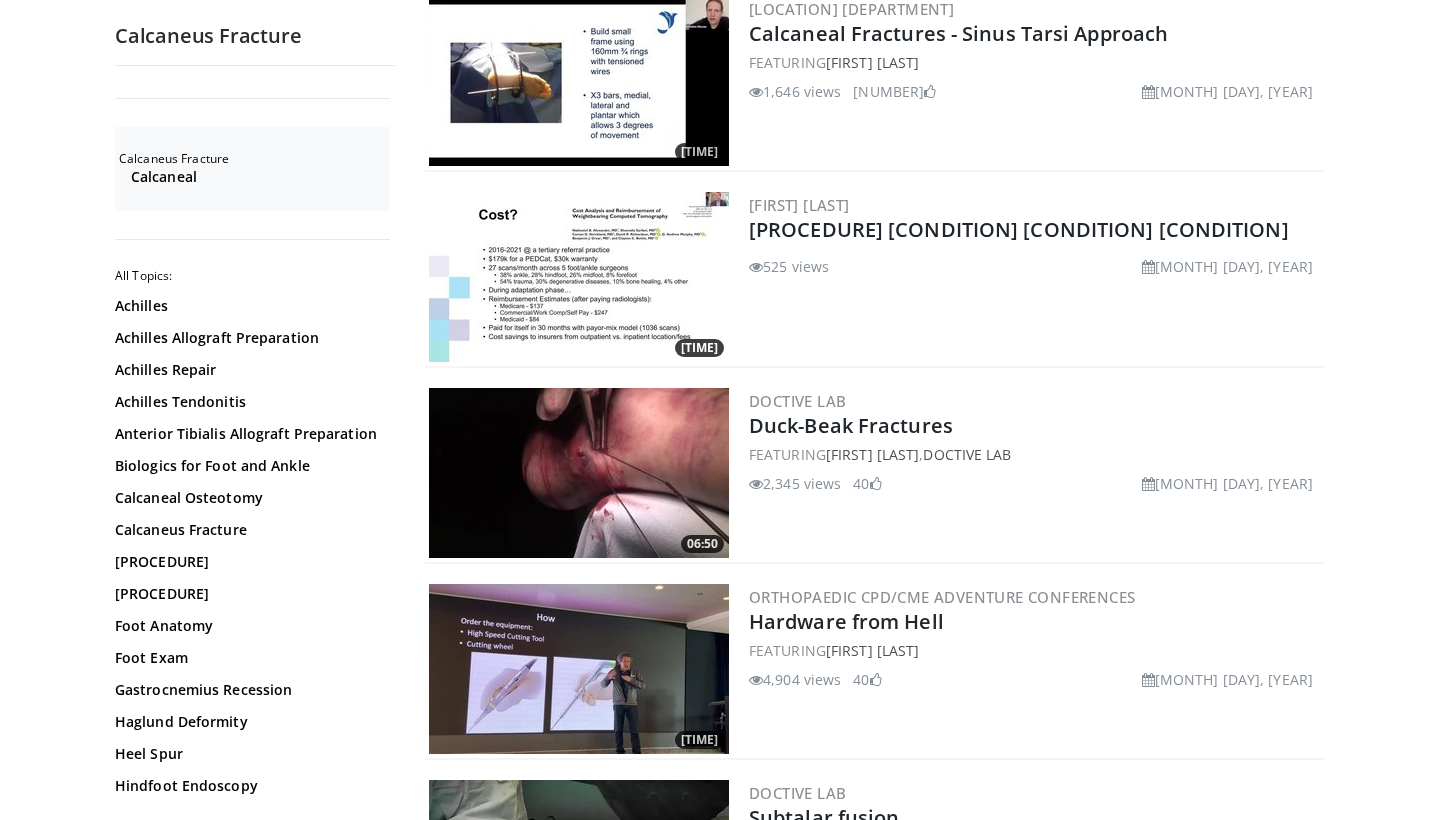 click at bounding box center [579, 473] 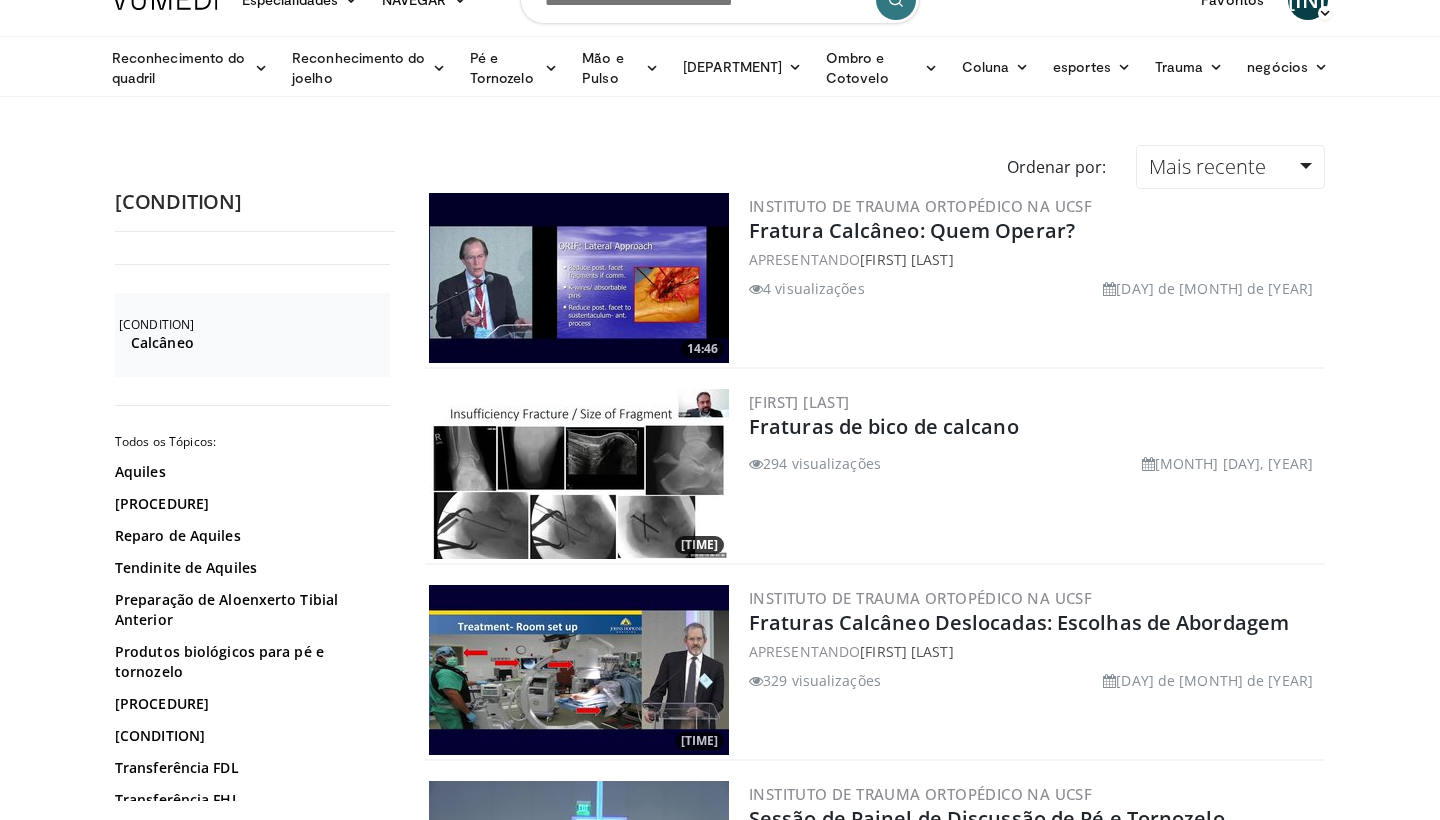 scroll, scrollTop: 35, scrollLeft: 0, axis: vertical 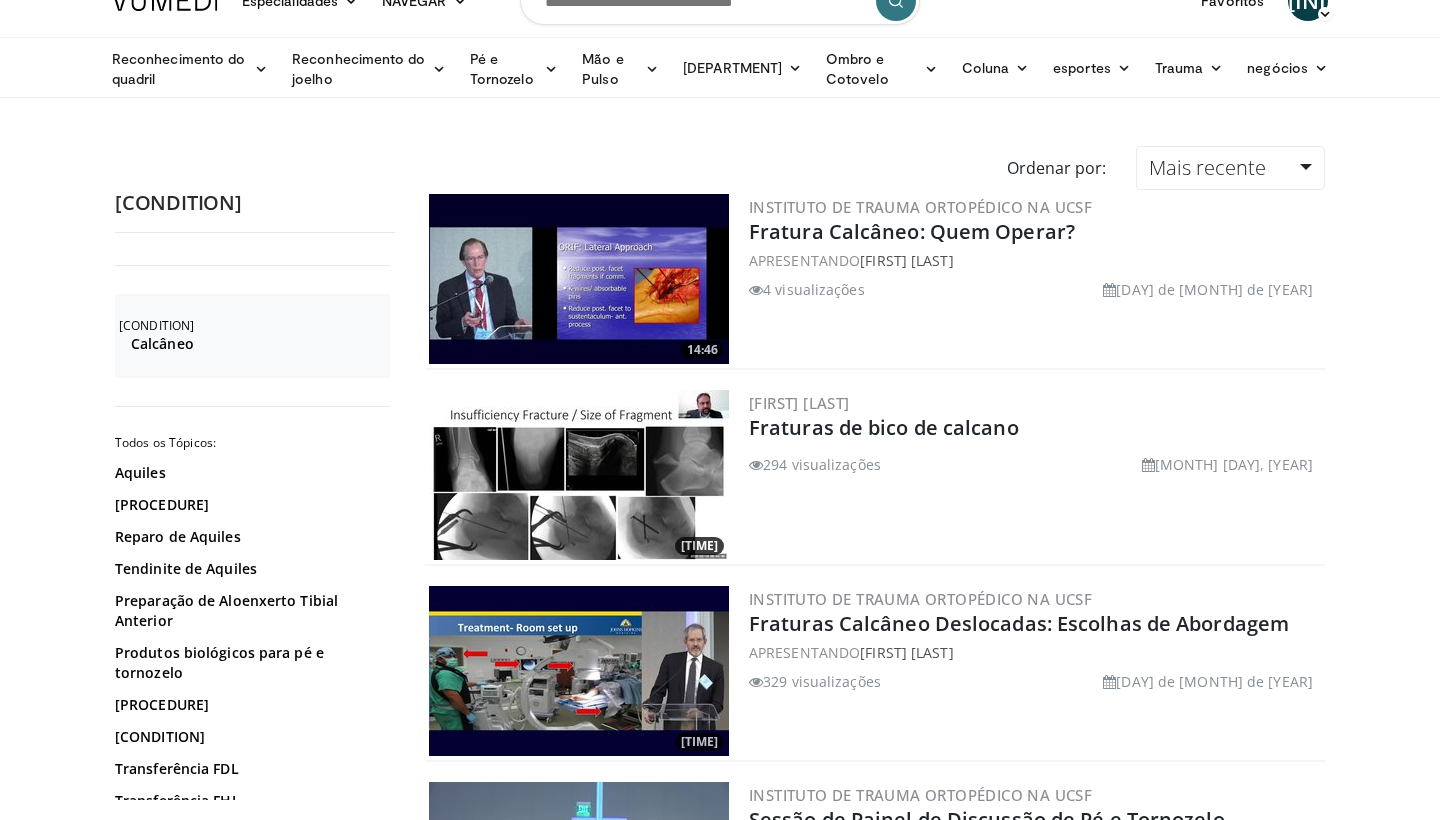 click at bounding box center (579, 475) 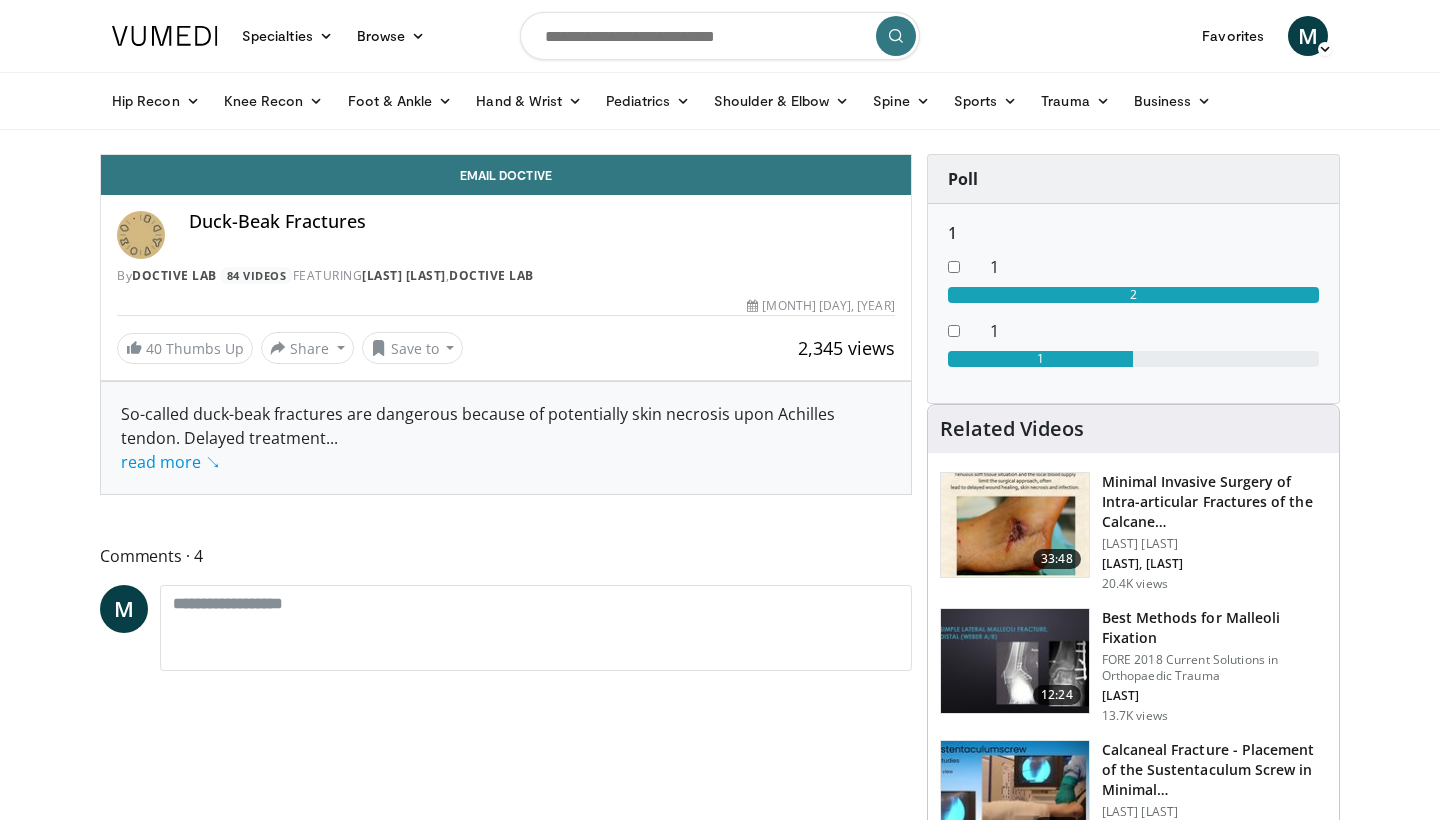 scroll, scrollTop: 0, scrollLeft: 0, axis: both 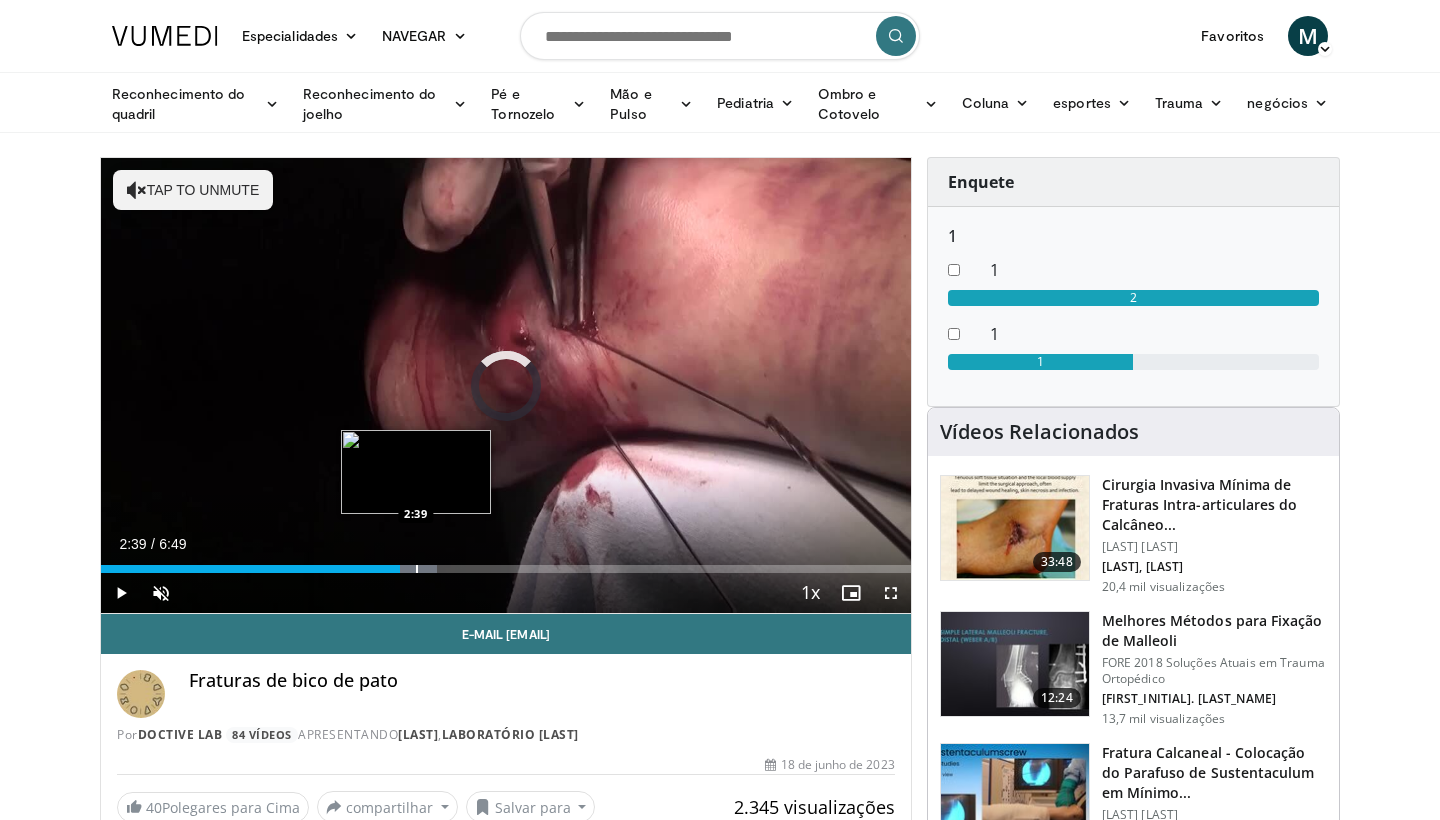click at bounding box center [417, 569] 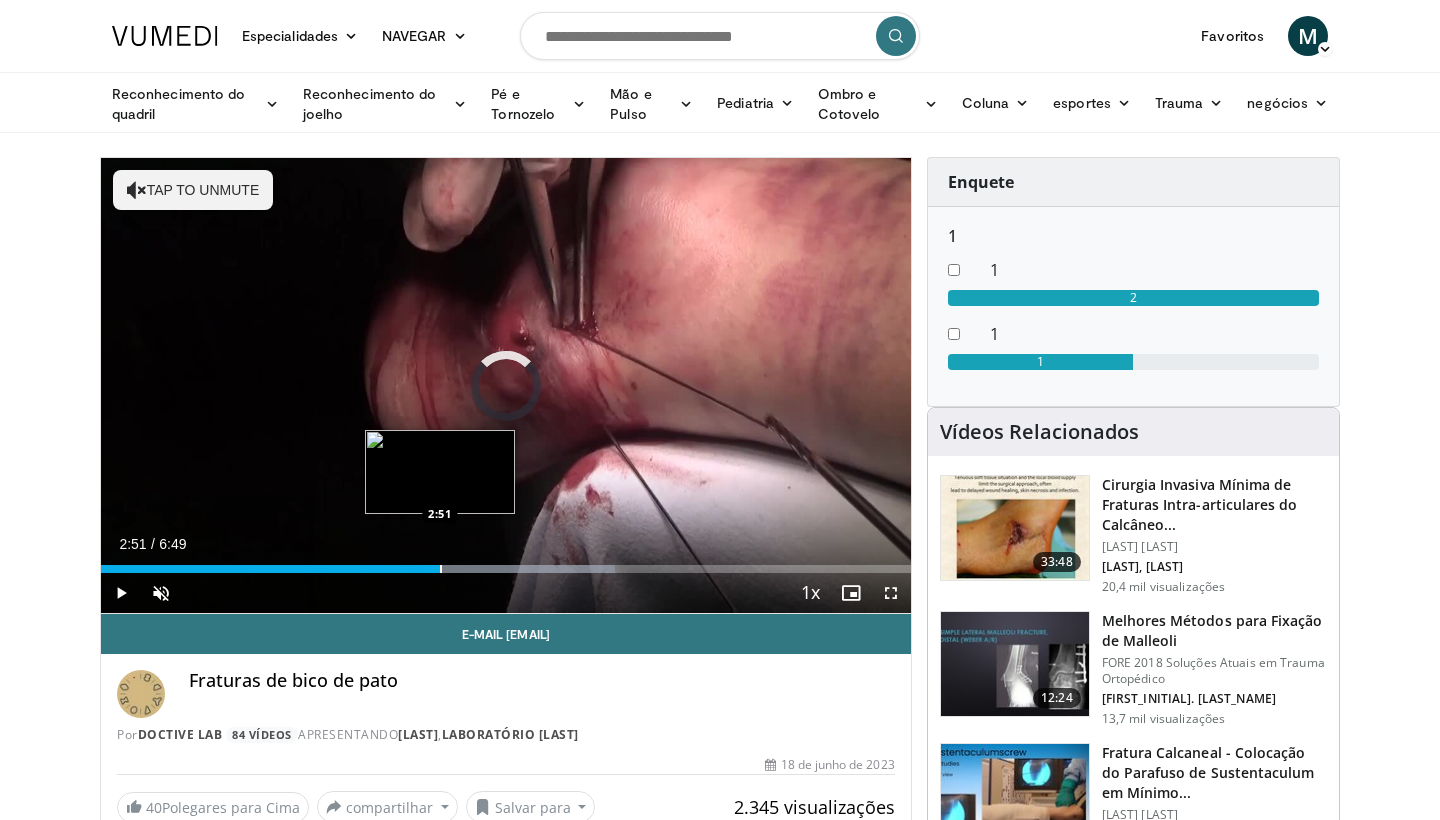 click at bounding box center (441, 569) 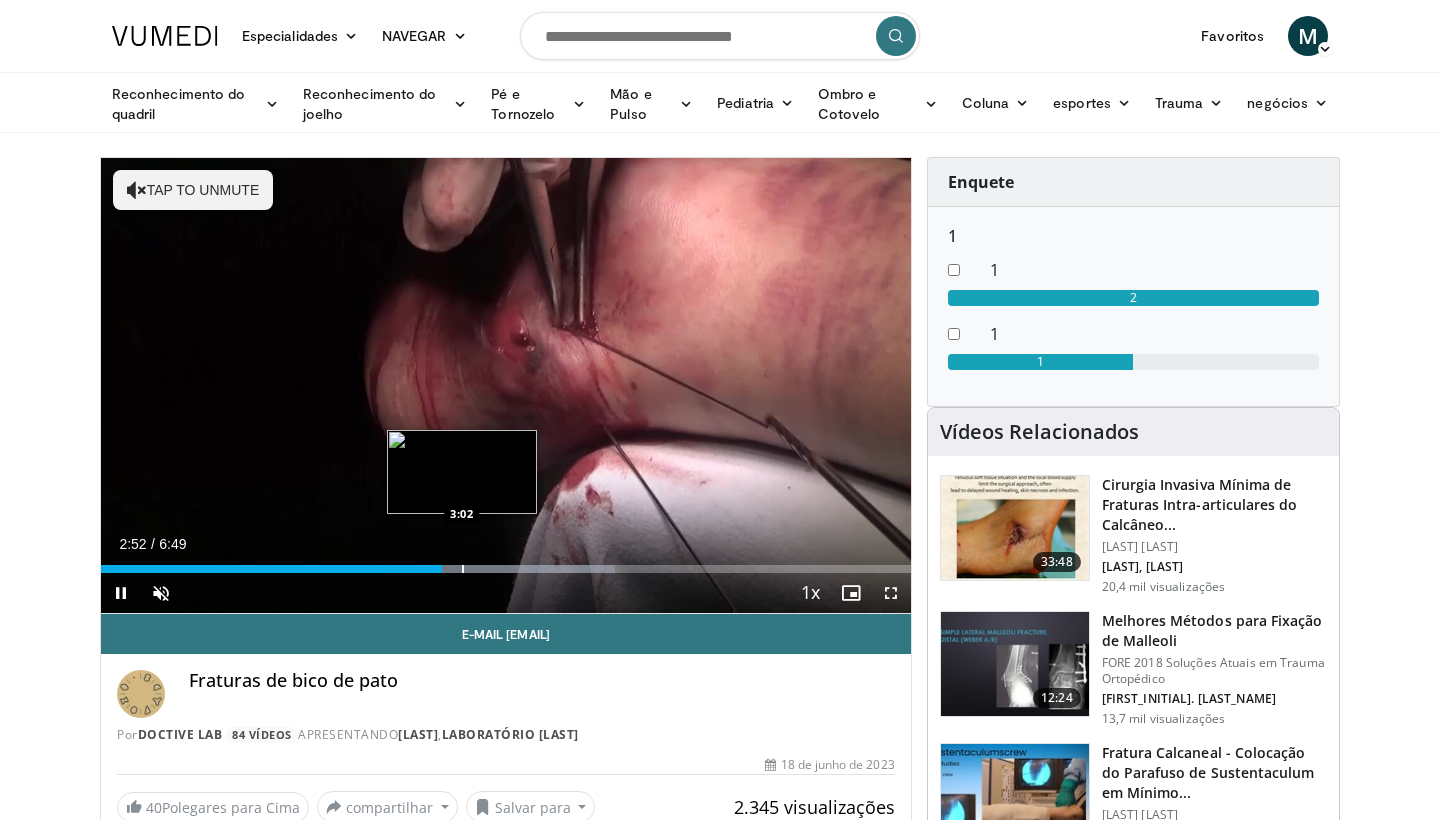 click at bounding box center [463, 569] 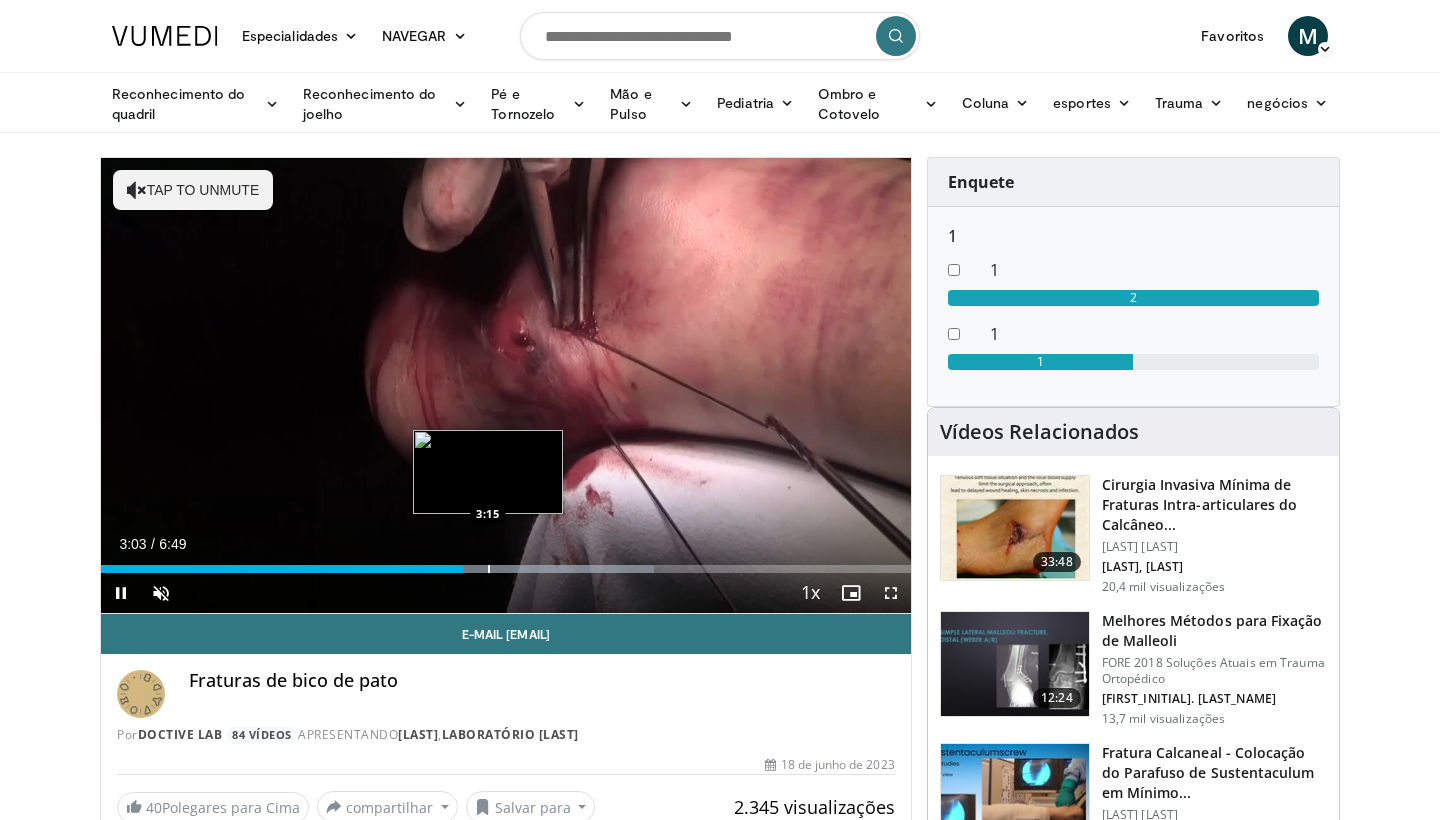 click at bounding box center [489, 569] 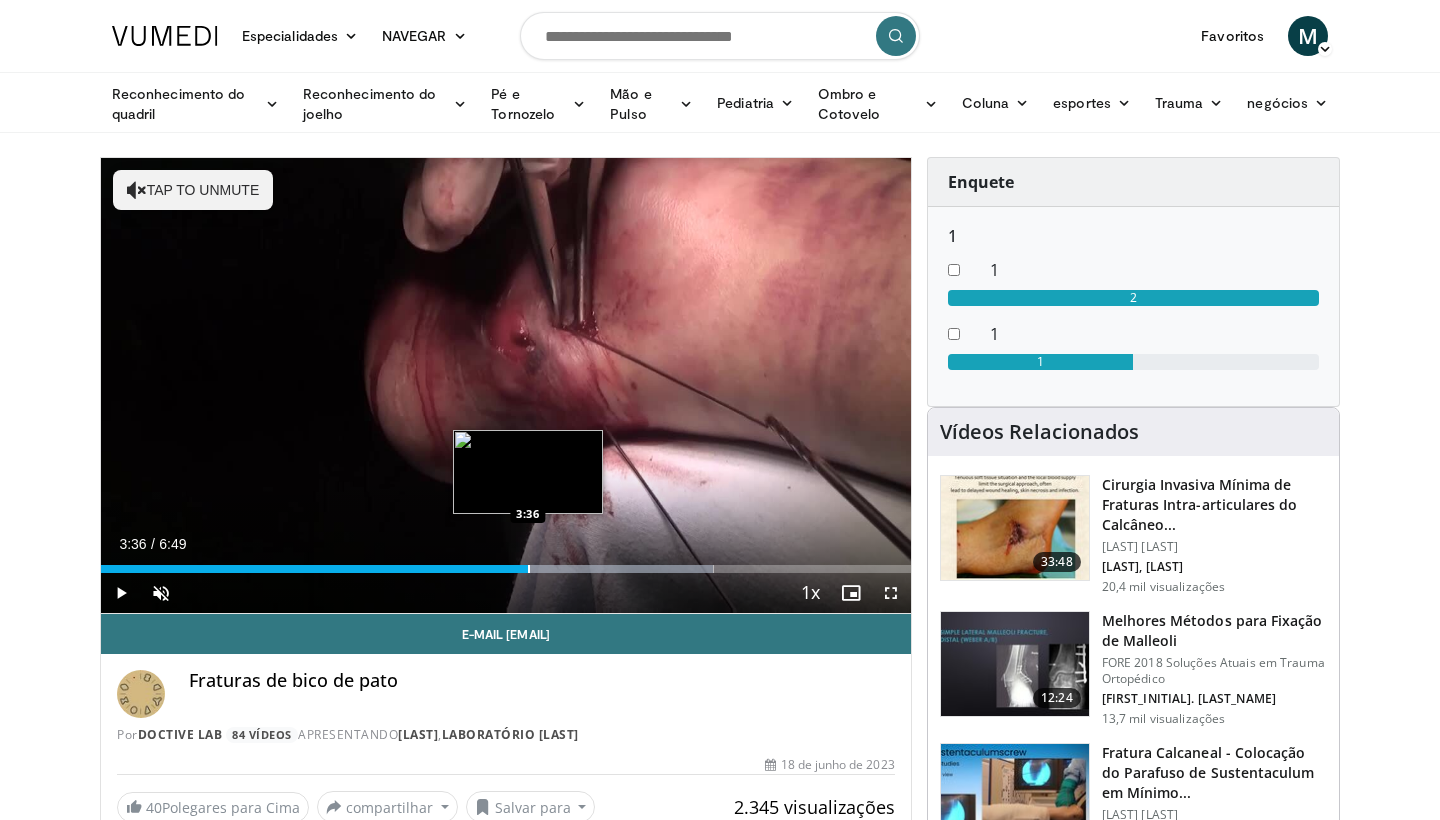 click at bounding box center [529, 569] 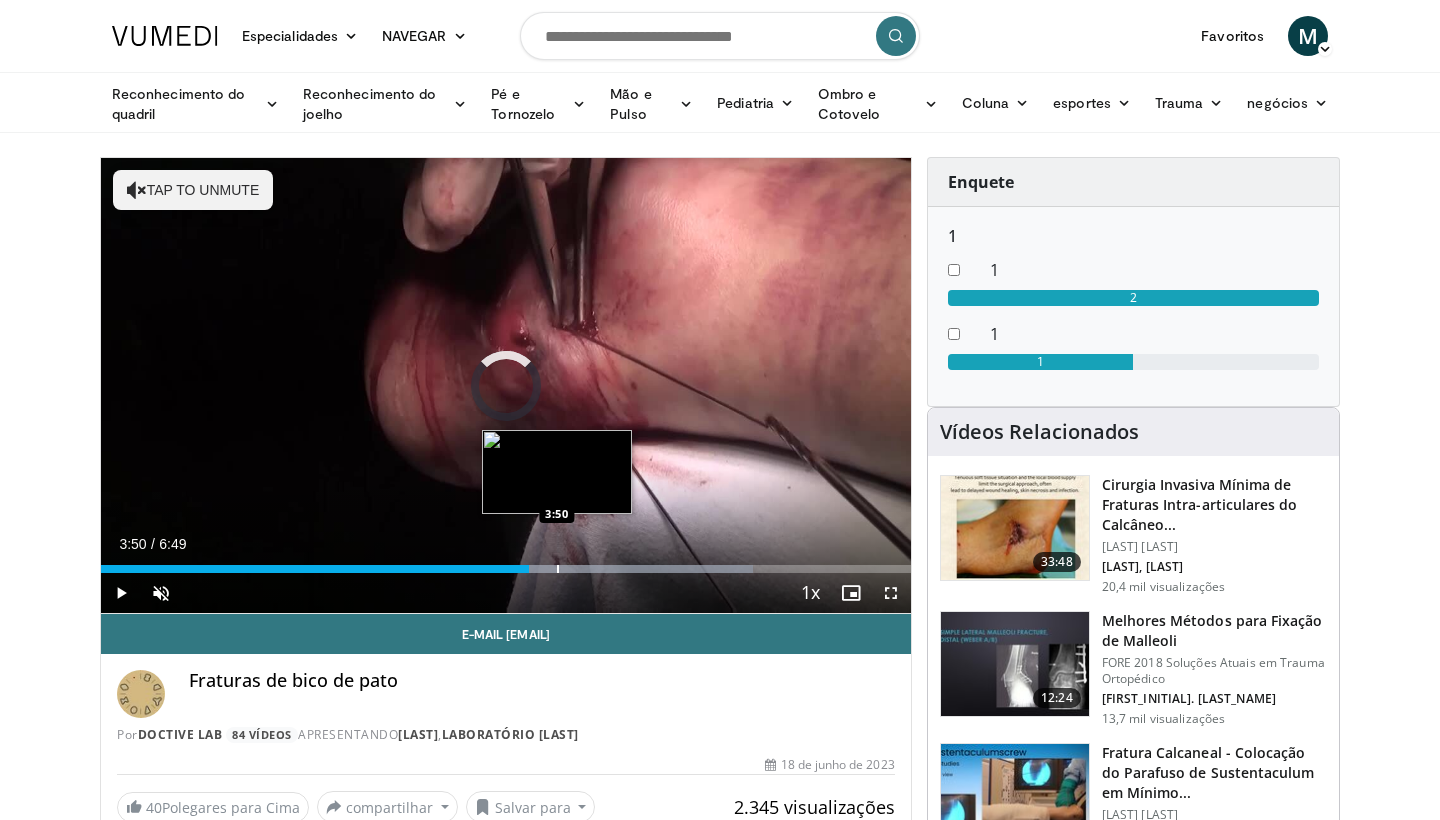 click at bounding box center [558, 569] 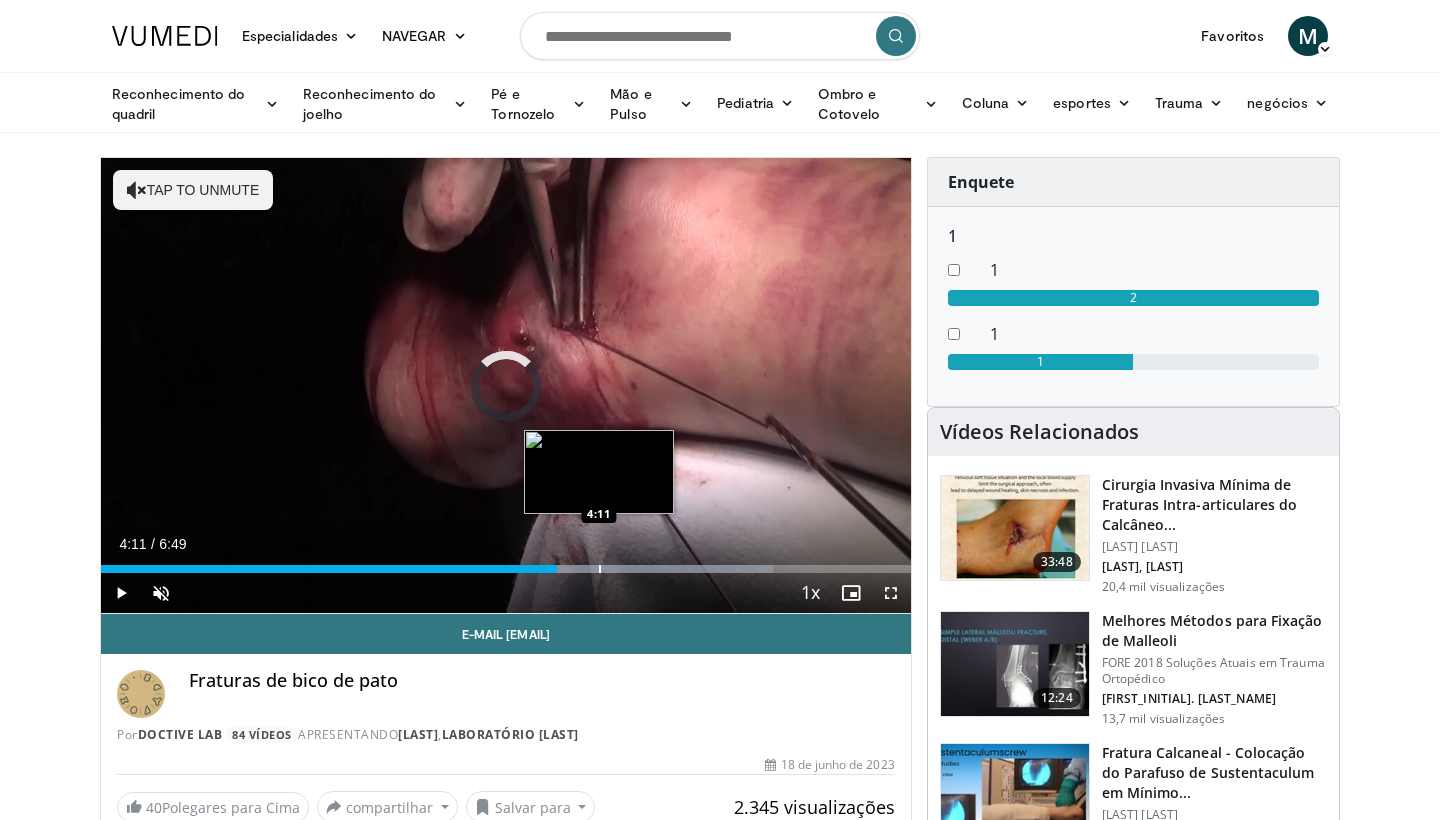 click at bounding box center (600, 569) 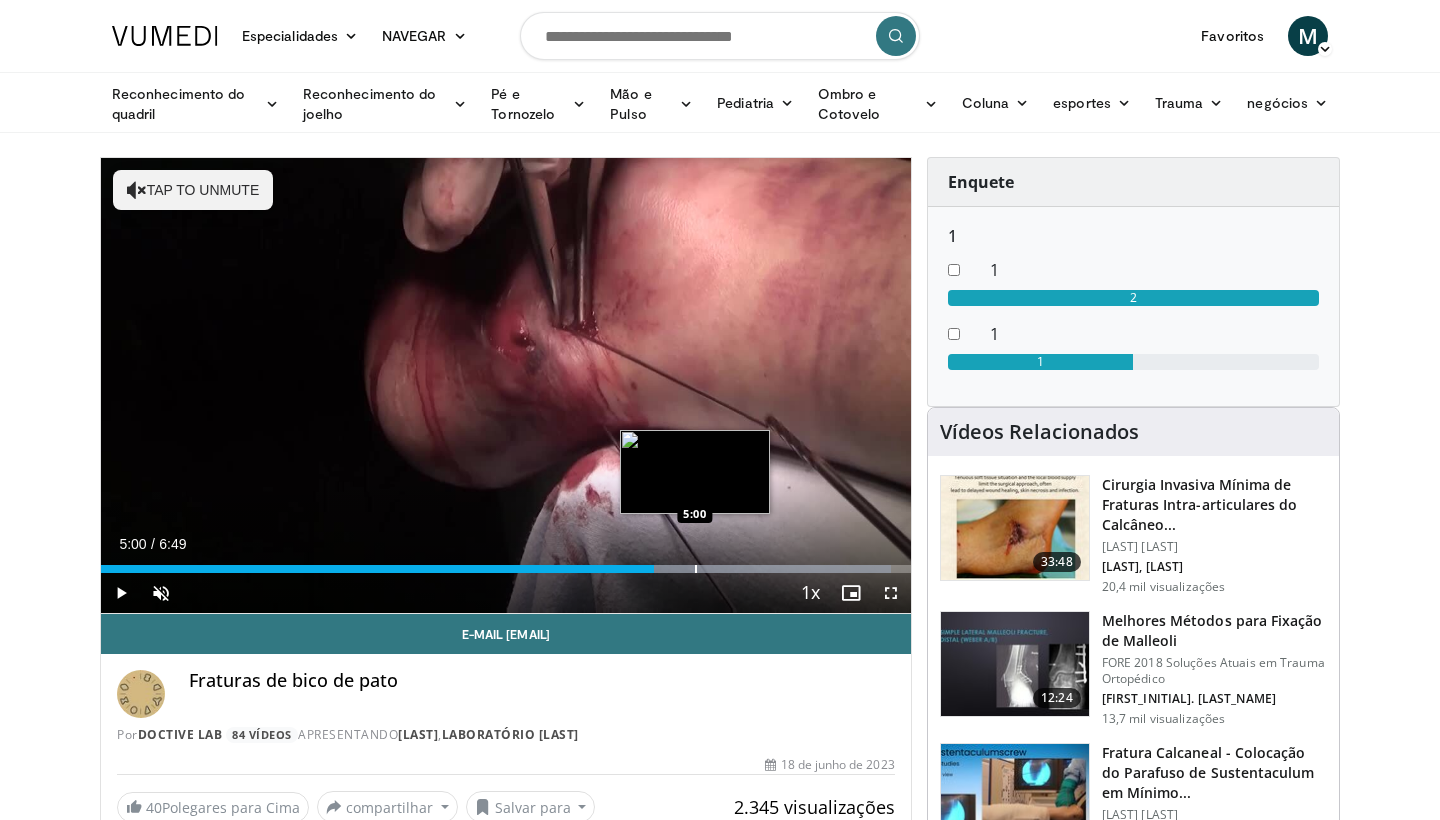 click at bounding box center [696, 569] 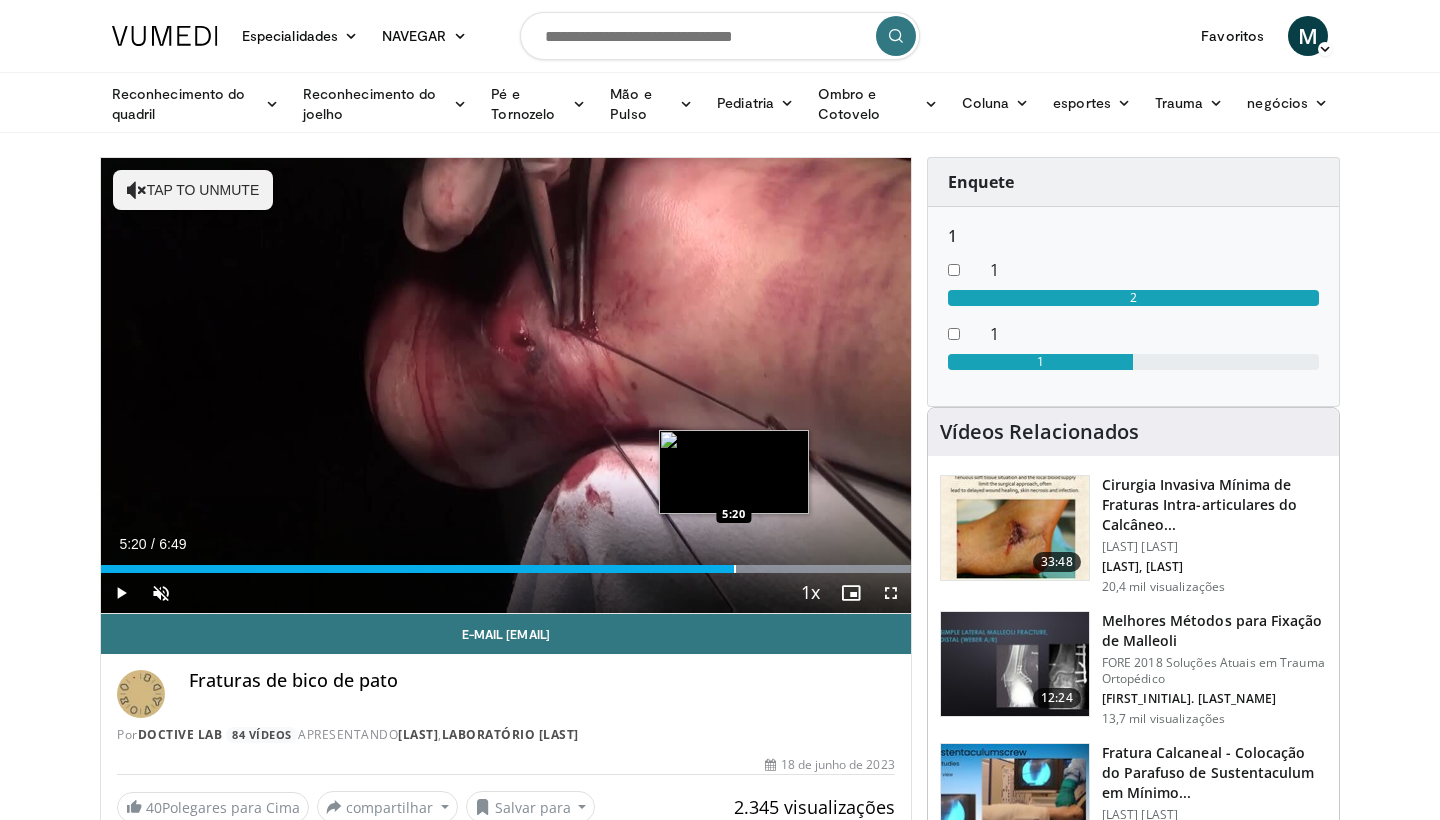 click at bounding box center [735, 569] 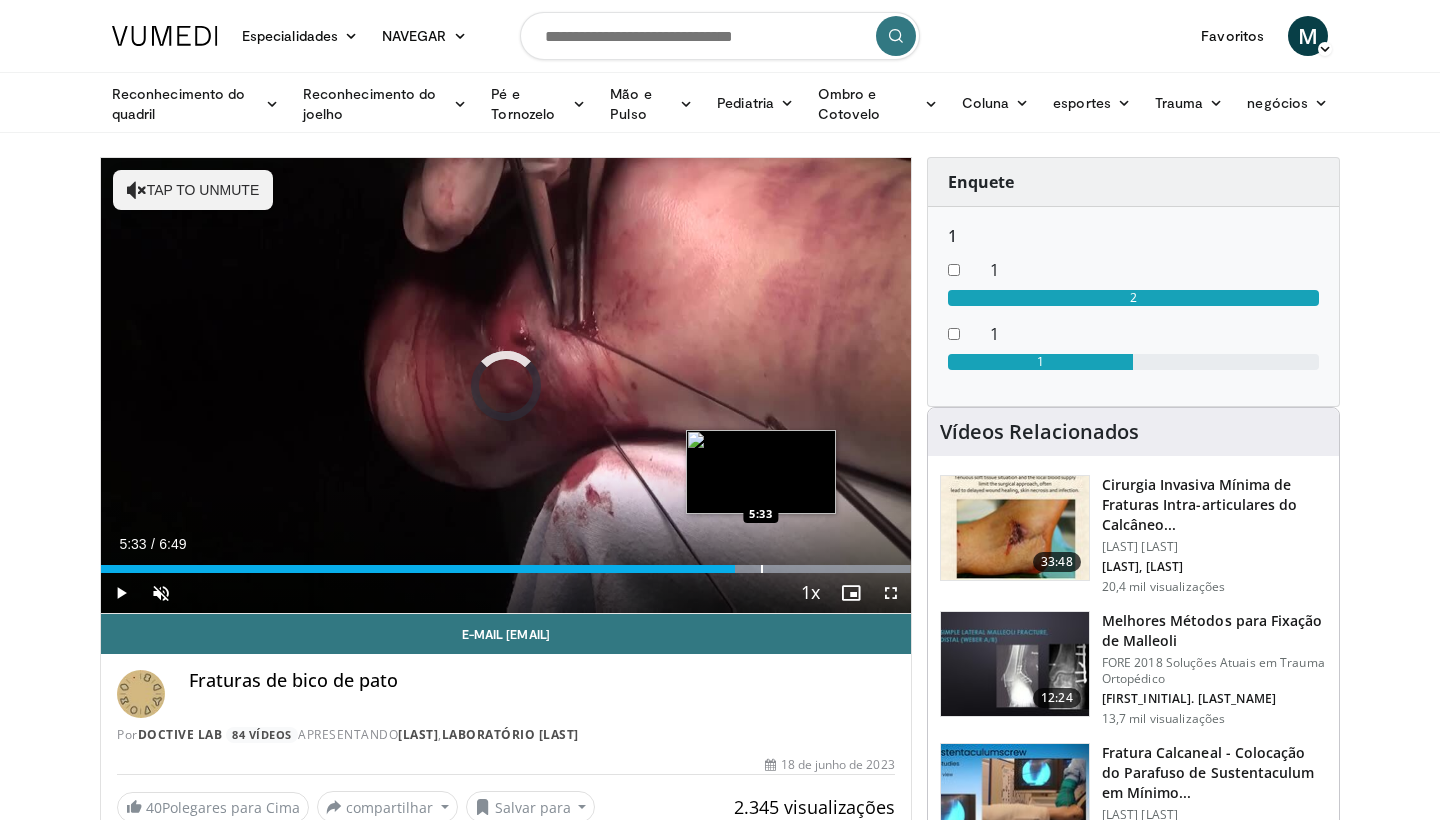 click on "Loaded :  99.98% 5:20 5:33" at bounding box center (506, 563) 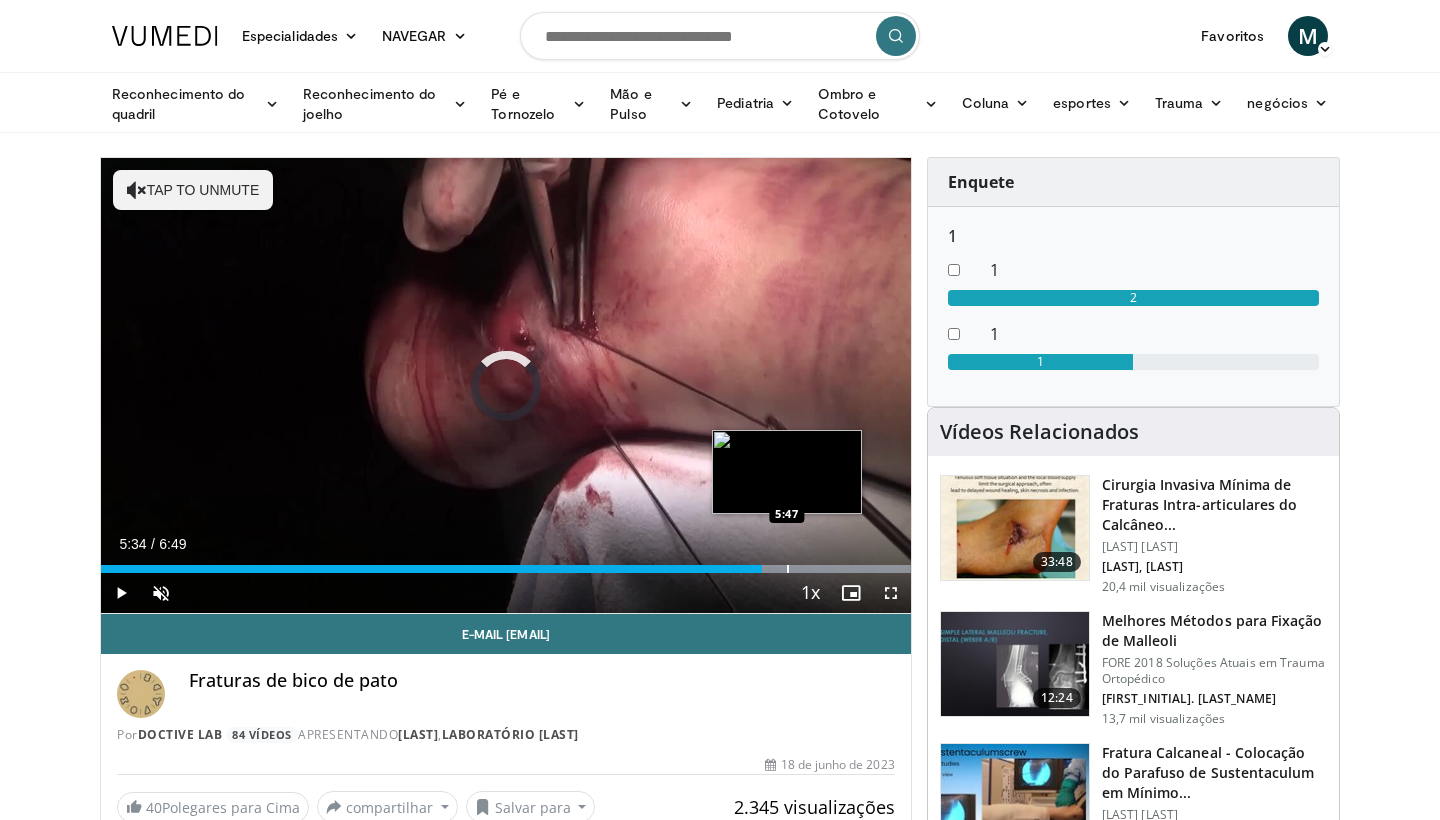 click at bounding box center [788, 569] 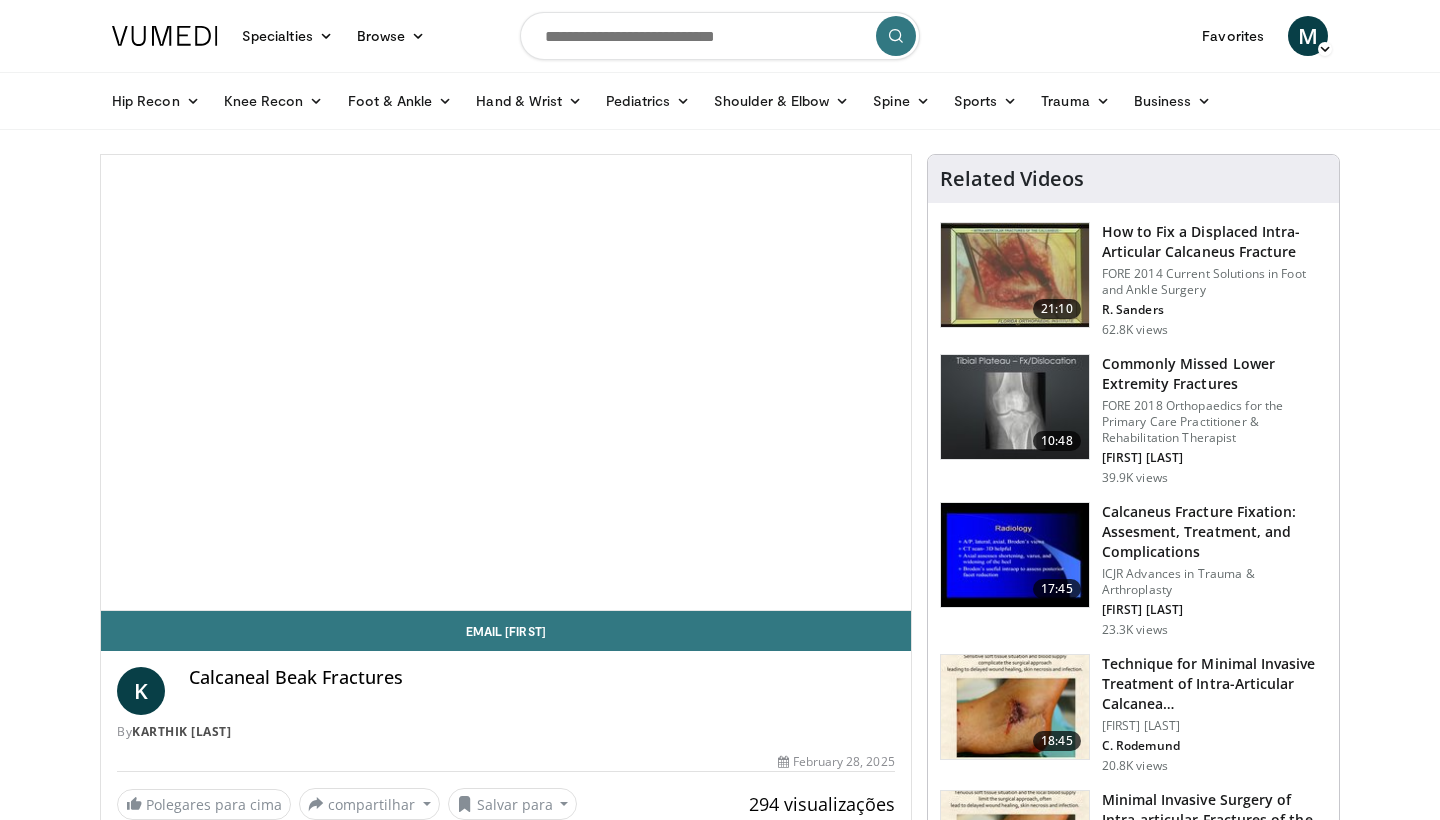 scroll, scrollTop: 0, scrollLeft: 0, axis: both 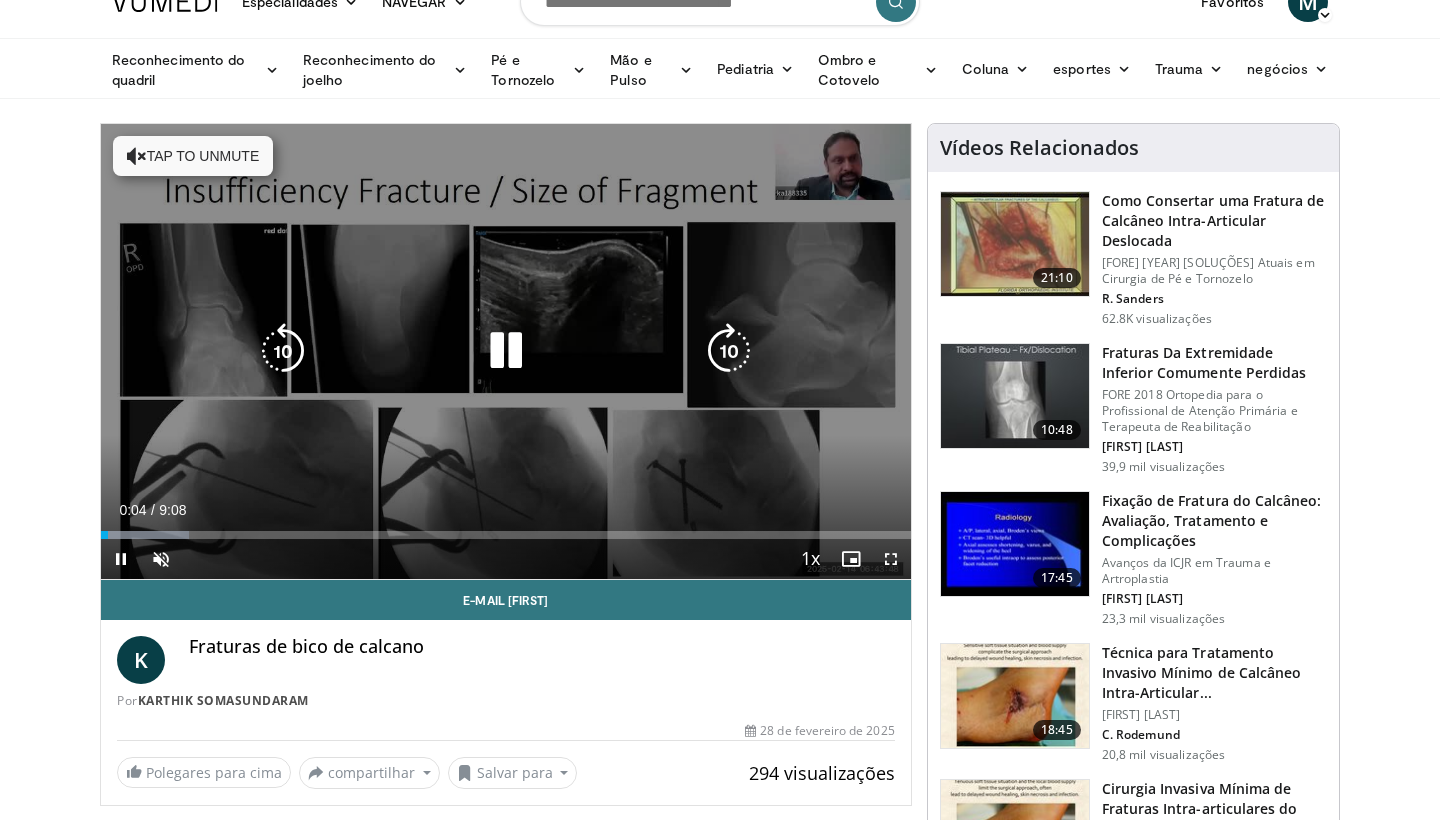 click on "Tap to unmute" at bounding box center [193, 156] 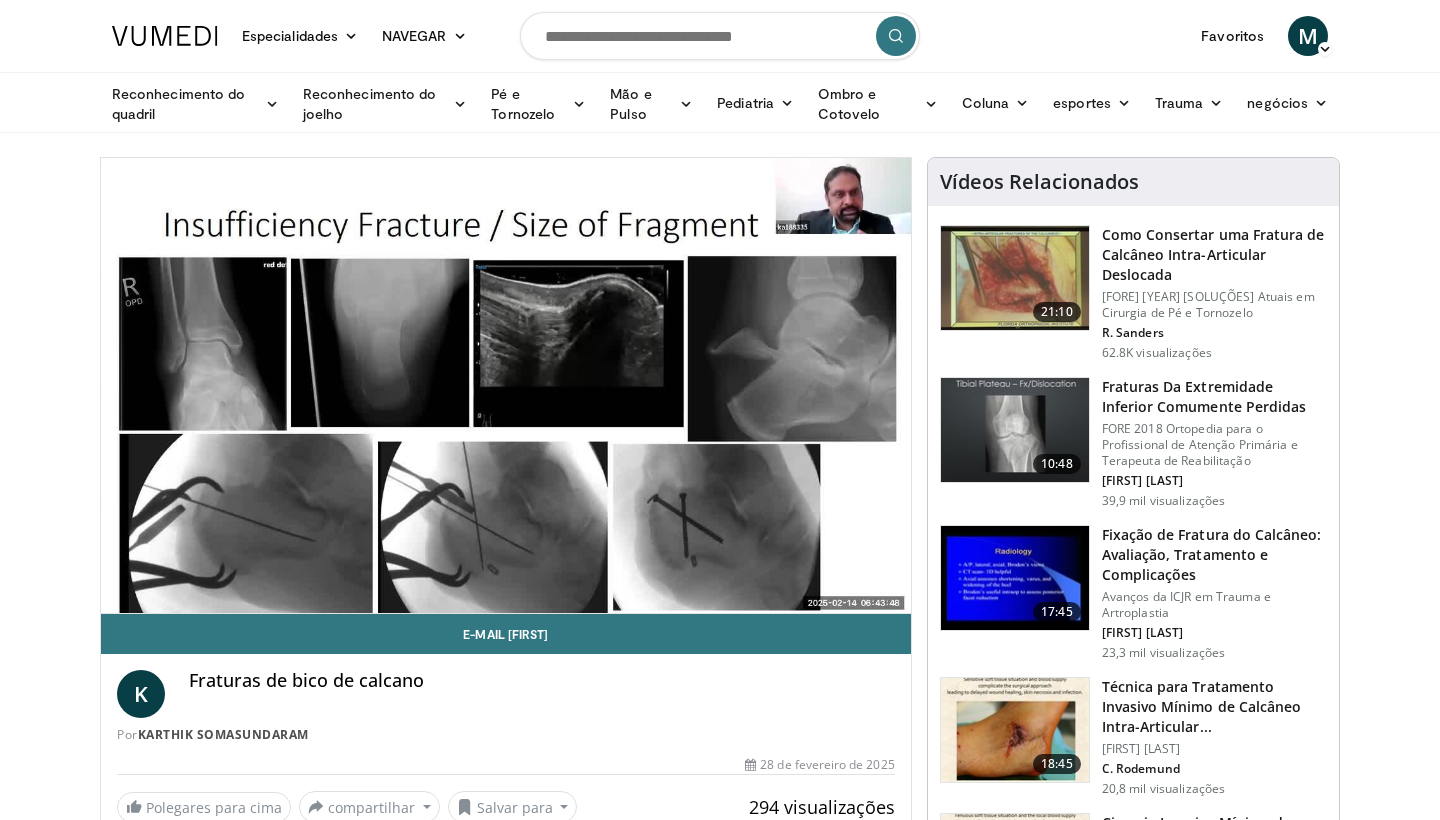 scroll, scrollTop: 0, scrollLeft: 0, axis: both 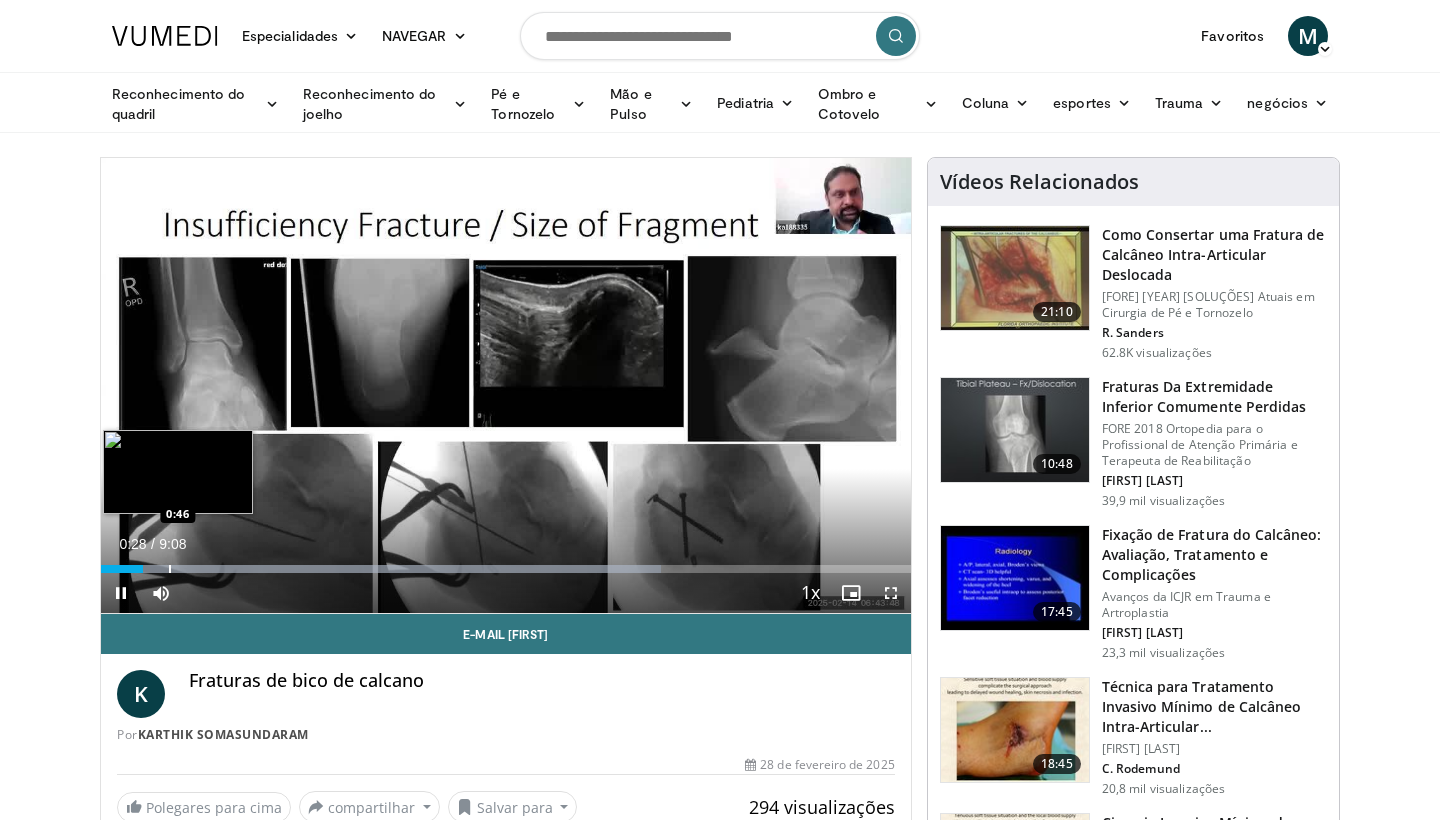 click at bounding box center [170, 569] 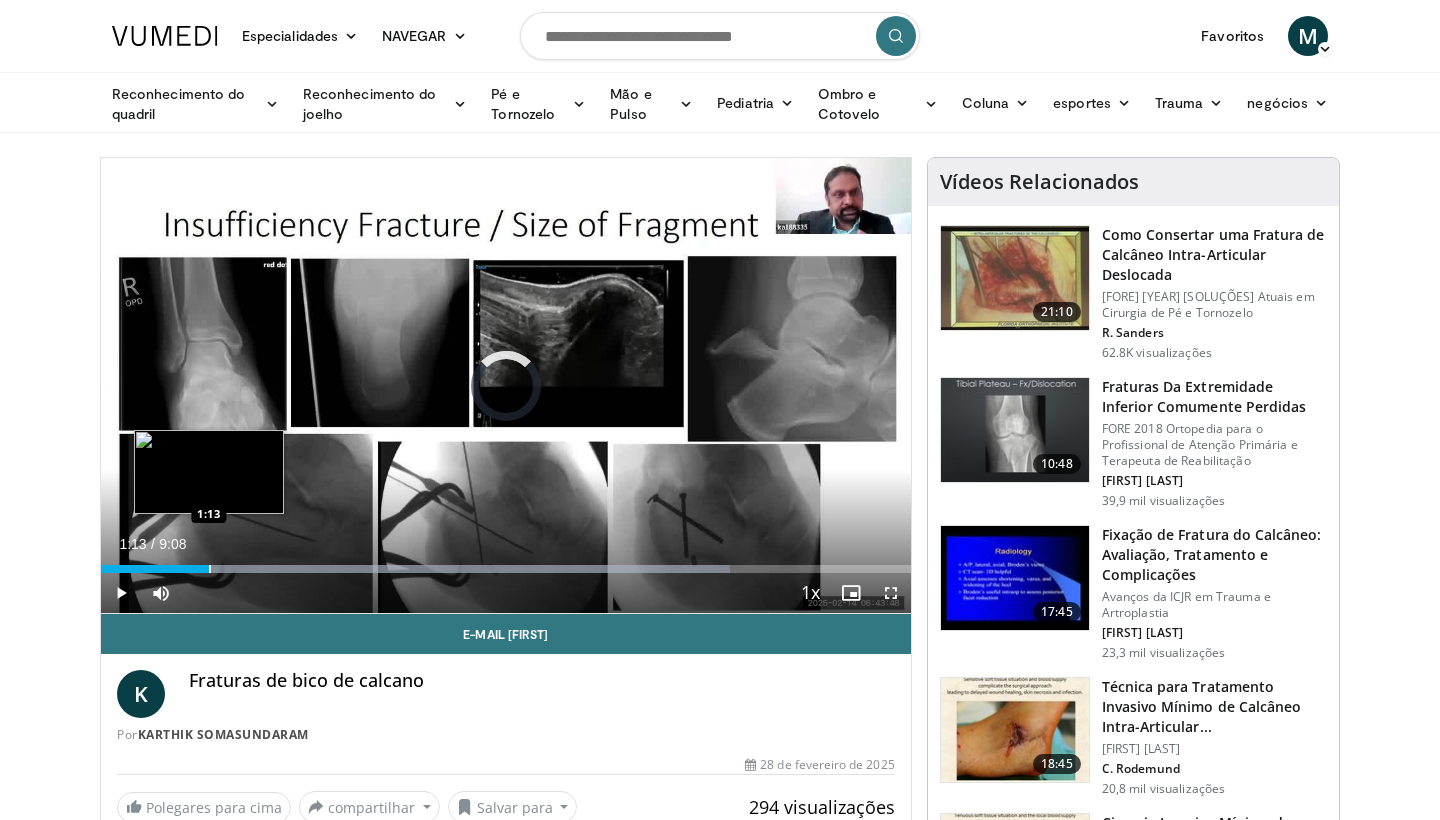 click at bounding box center (210, 569) 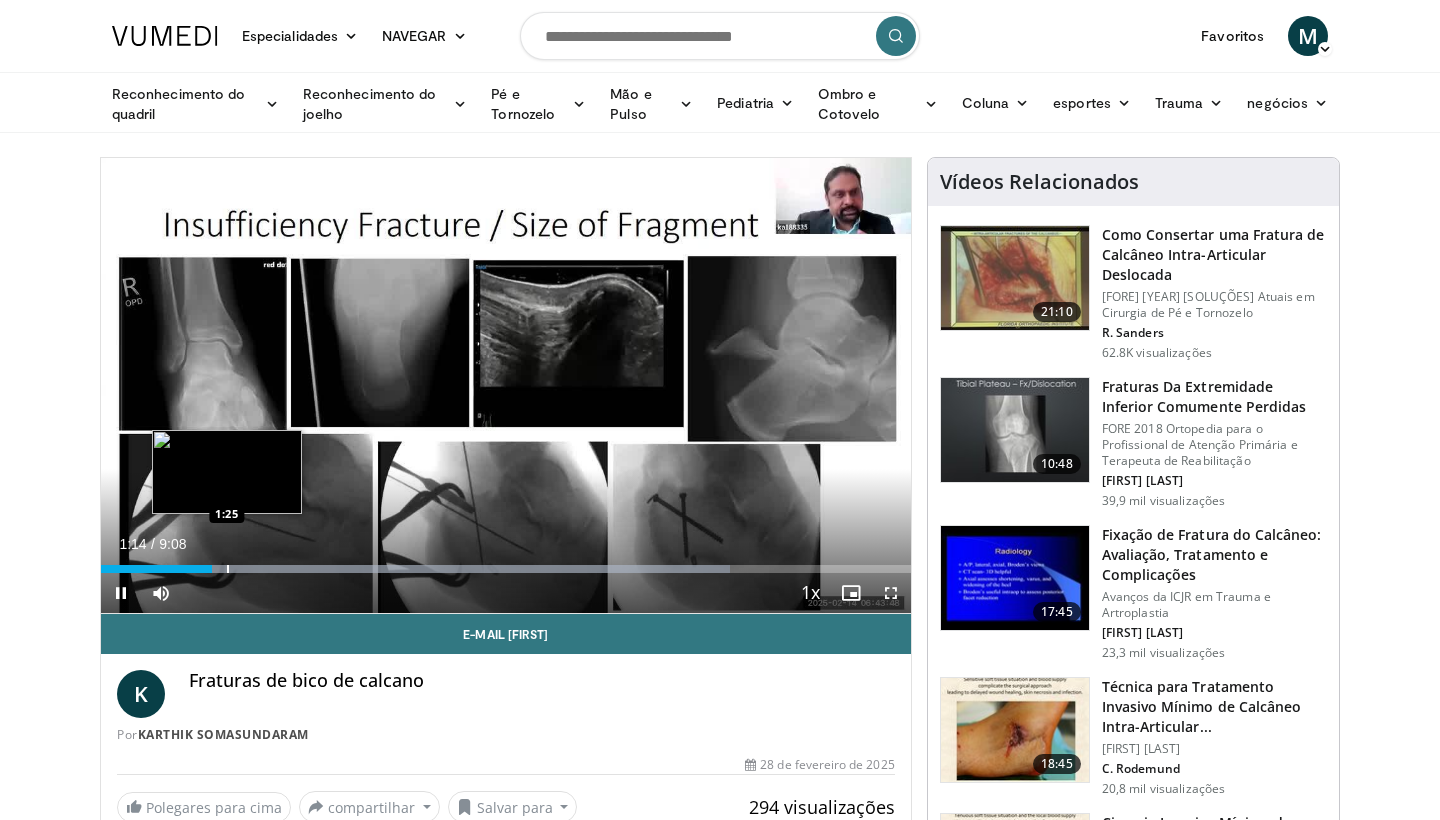click at bounding box center [228, 569] 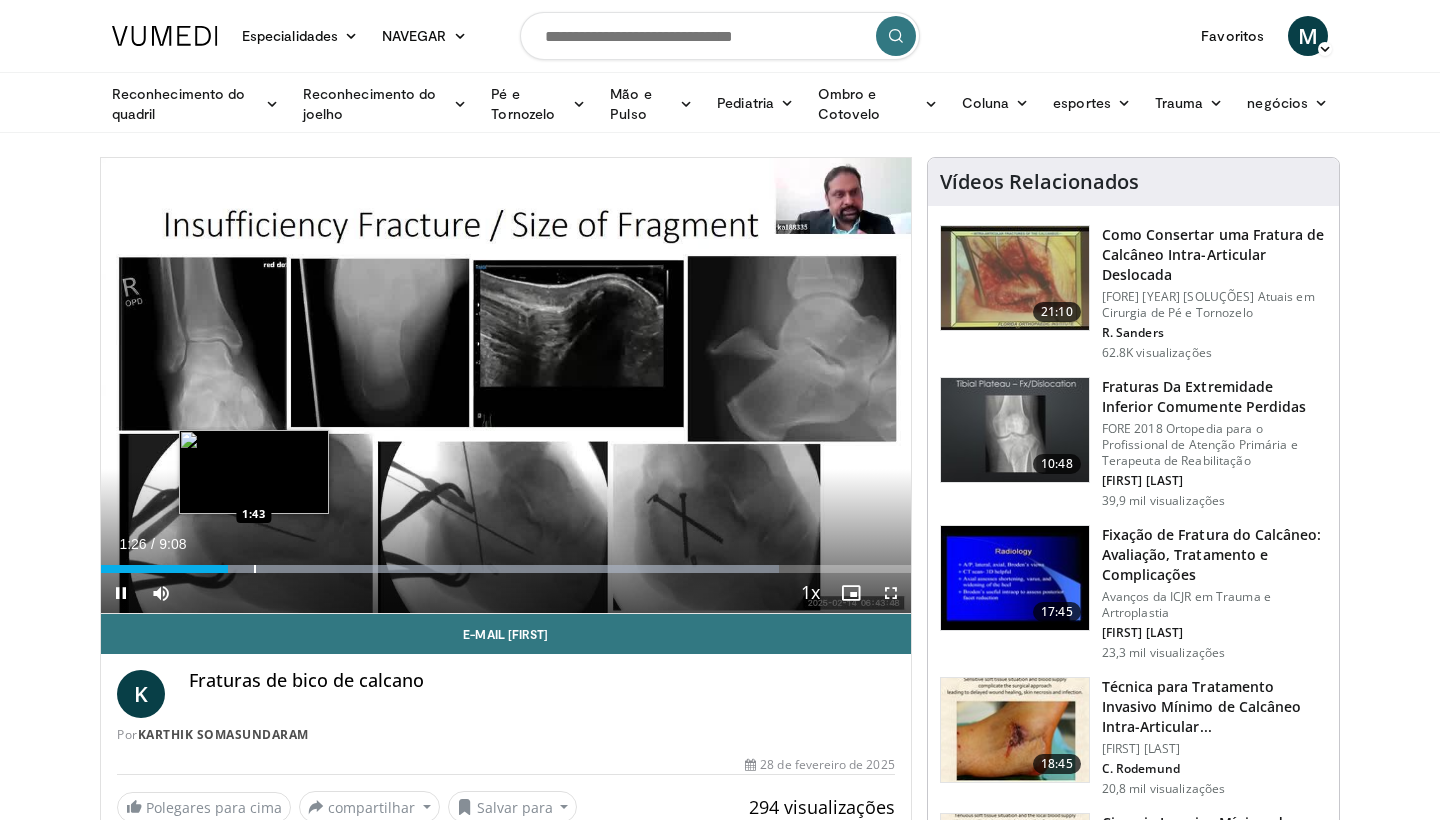 click at bounding box center (255, 569) 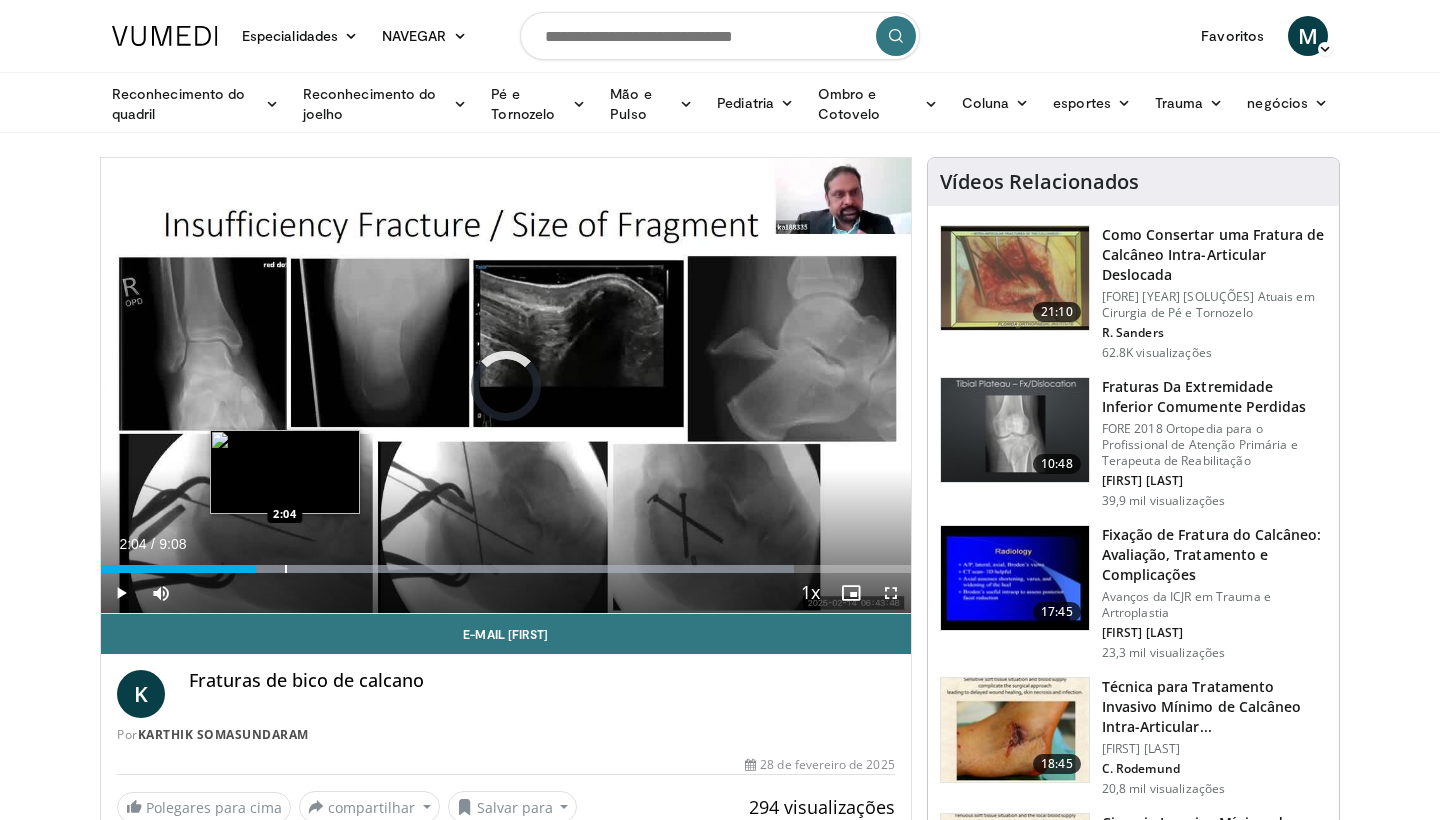 click at bounding box center [286, 569] 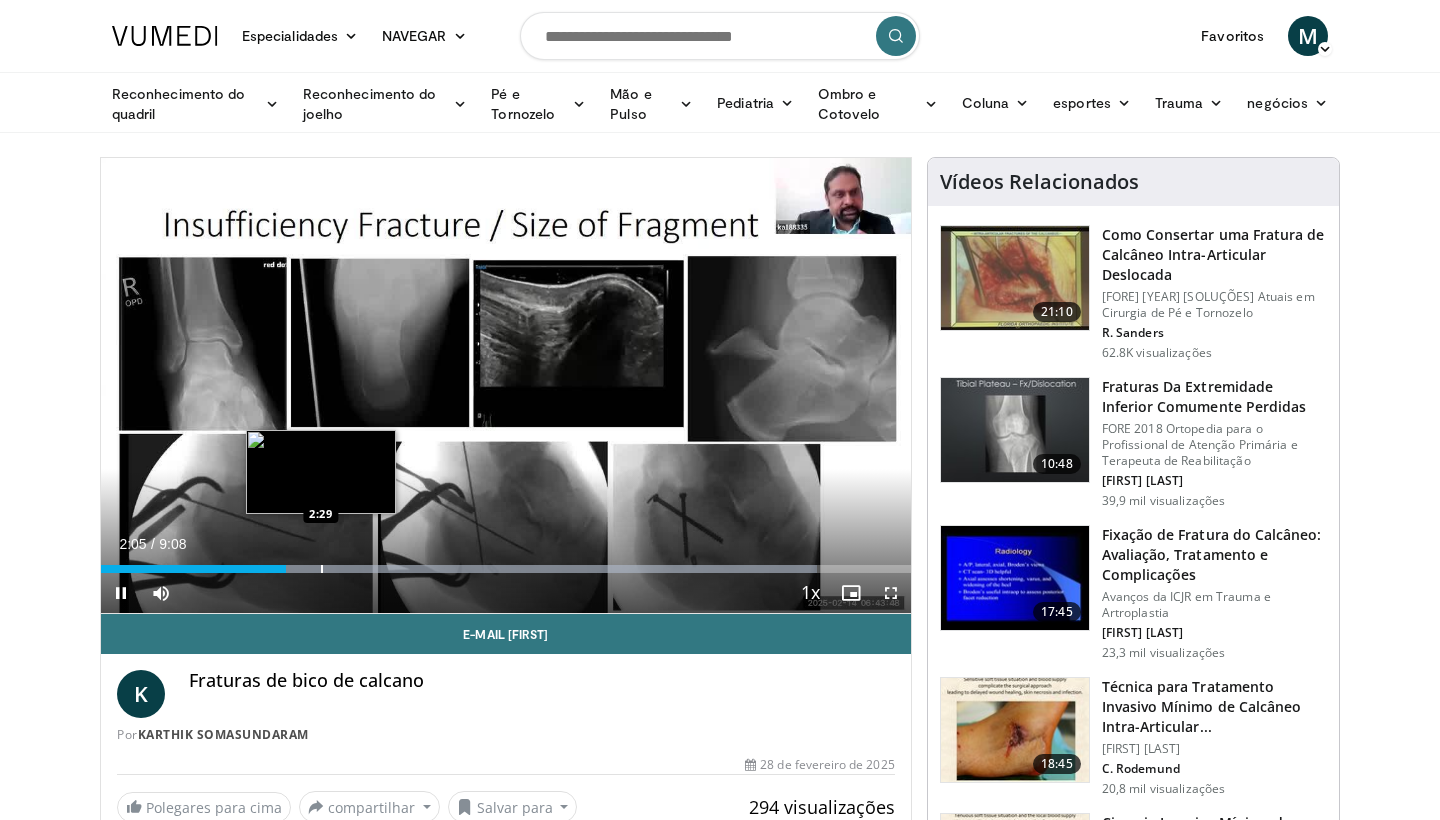 click at bounding box center (322, 569) 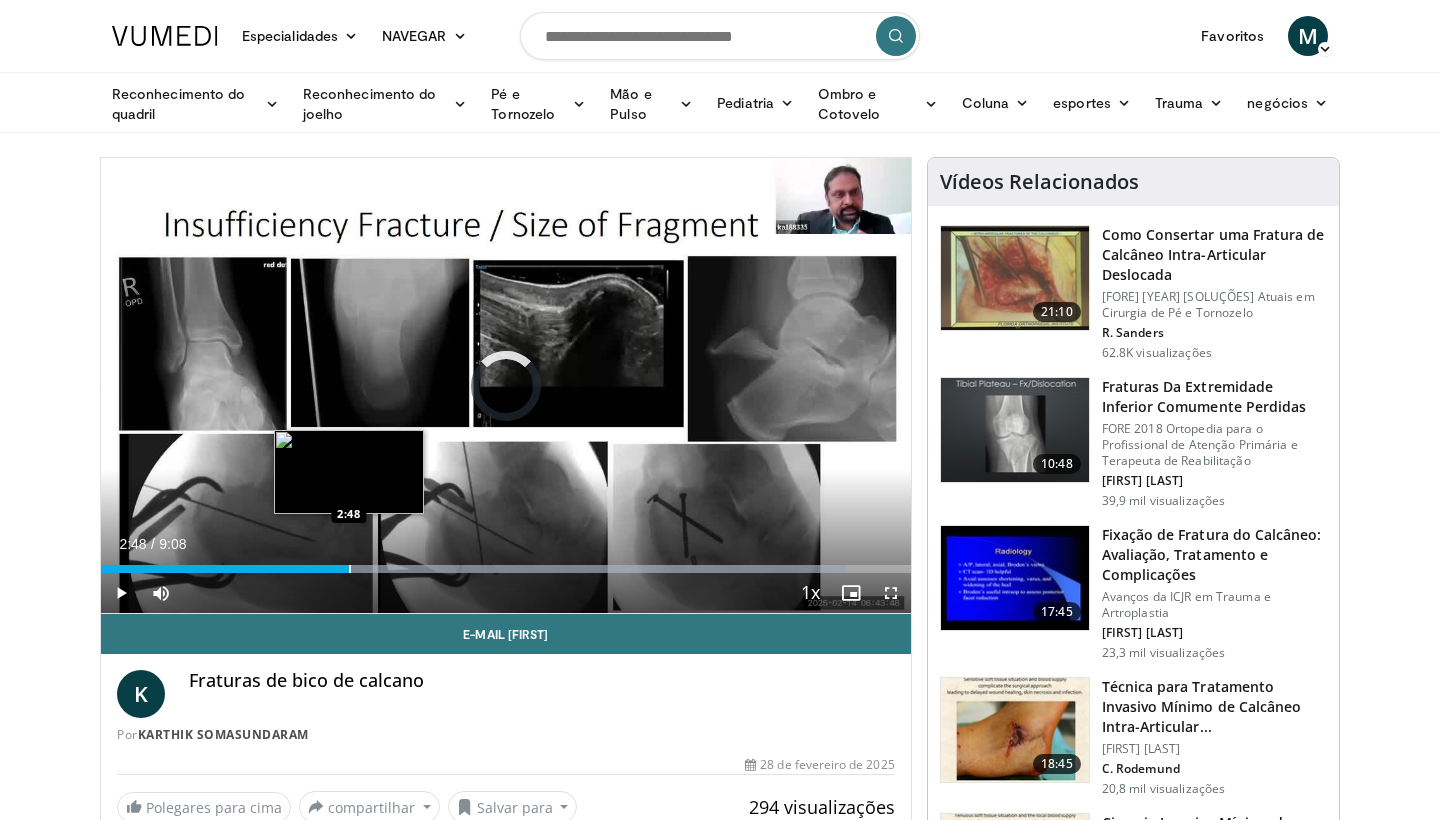 click at bounding box center (350, 569) 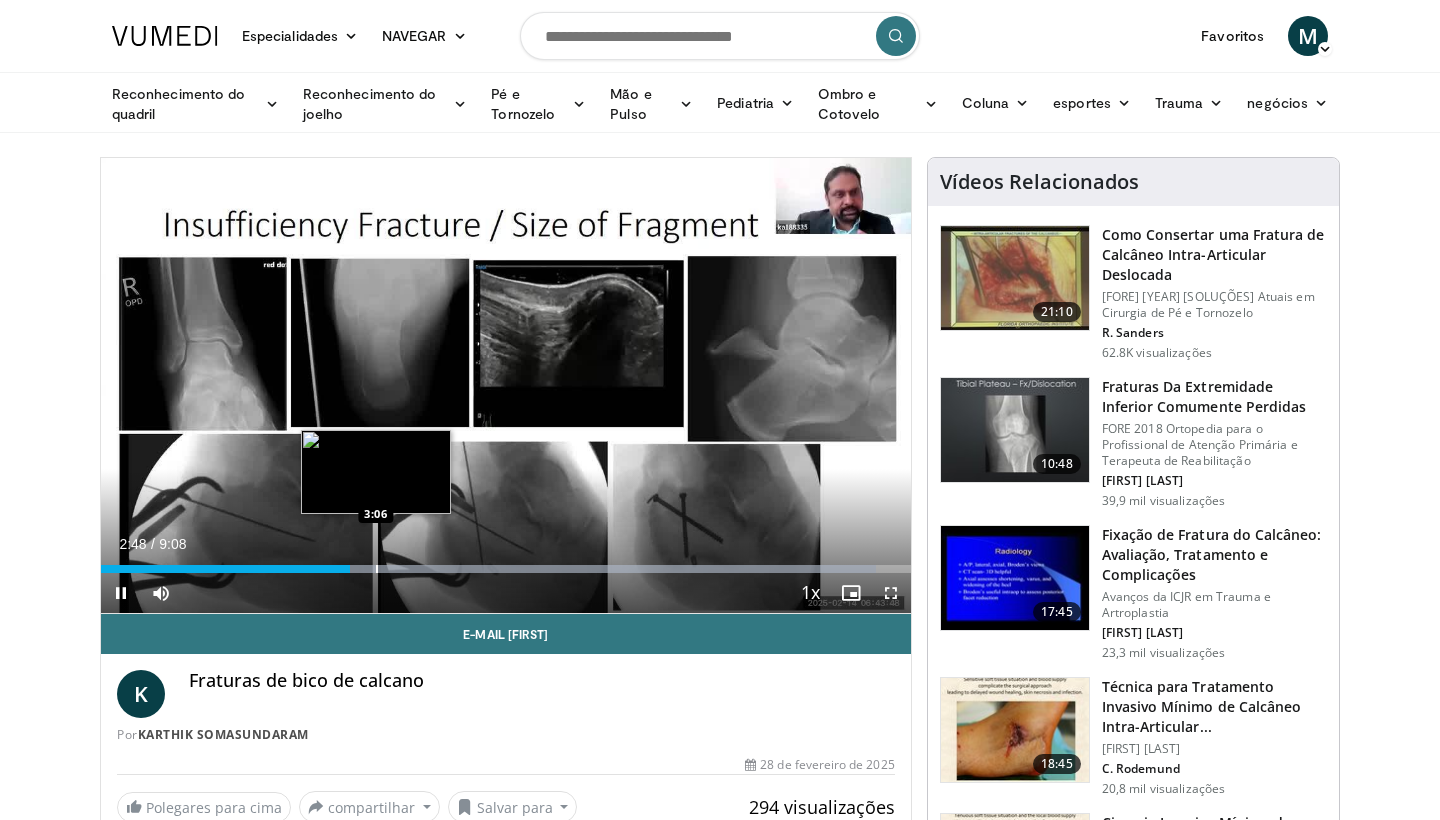 click at bounding box center [377, 569] 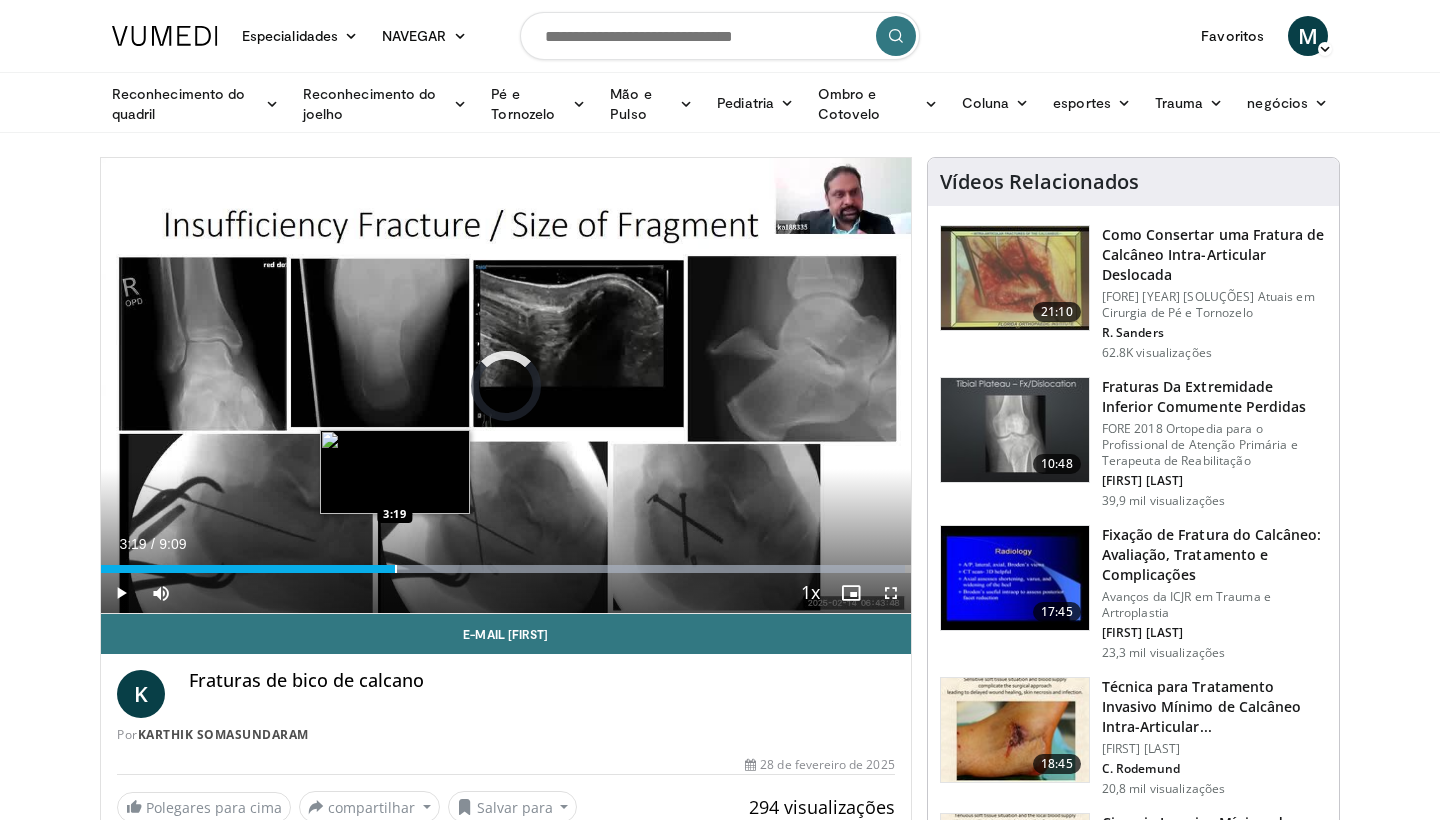 click at bounding box center [396, 569] 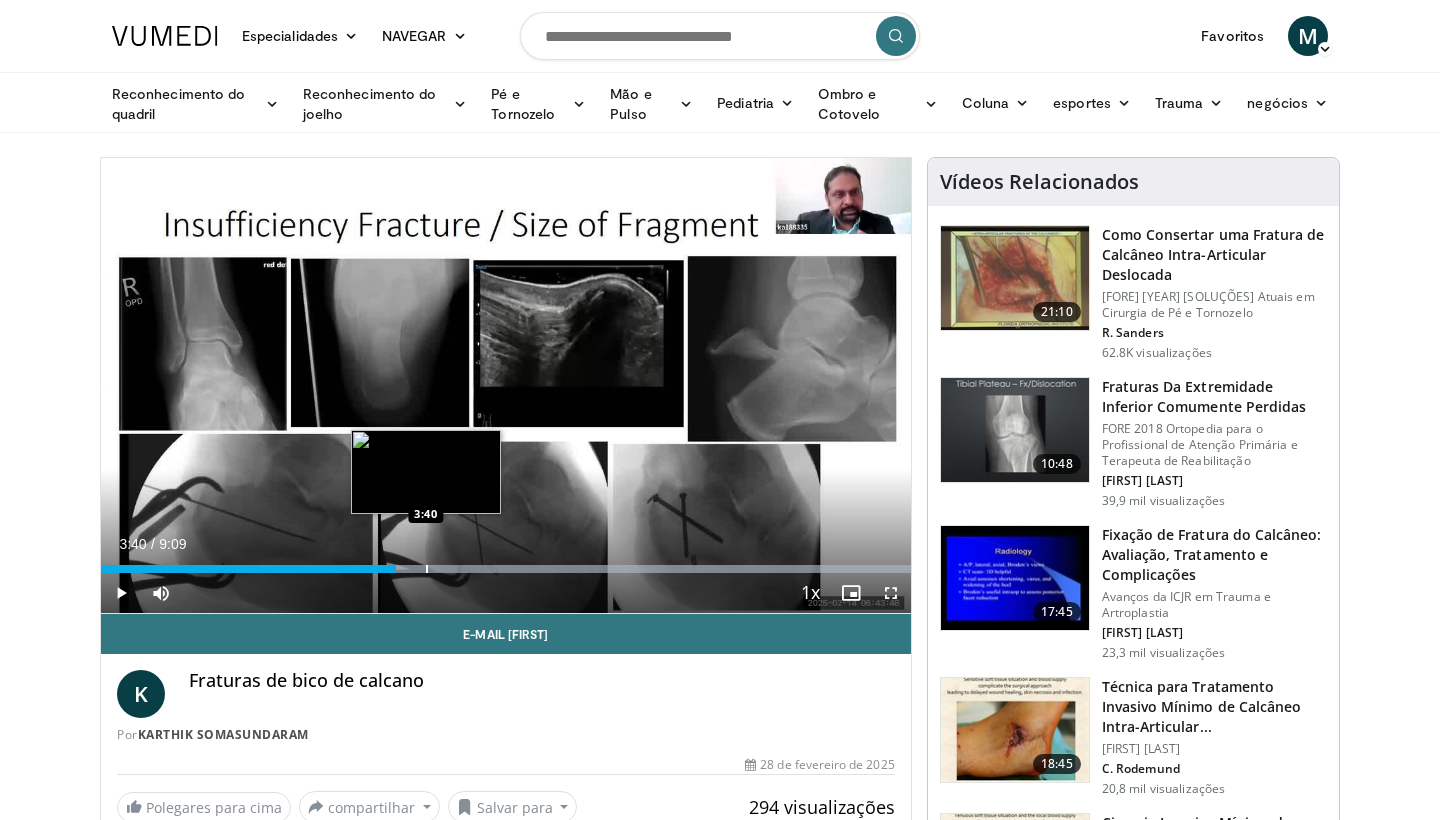 click at bounding box center [427, 569] 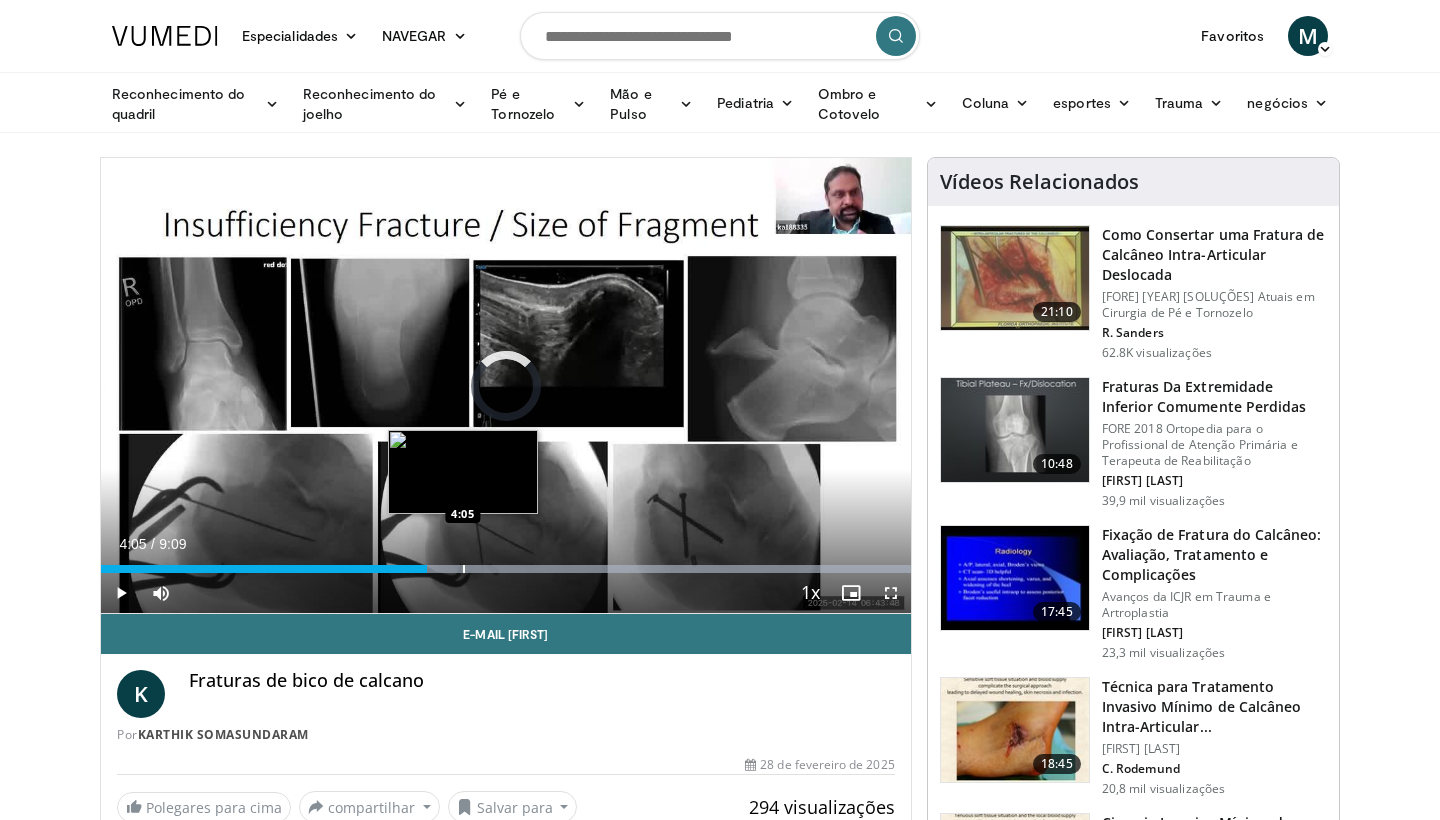 click at bounding box center (464, 569) 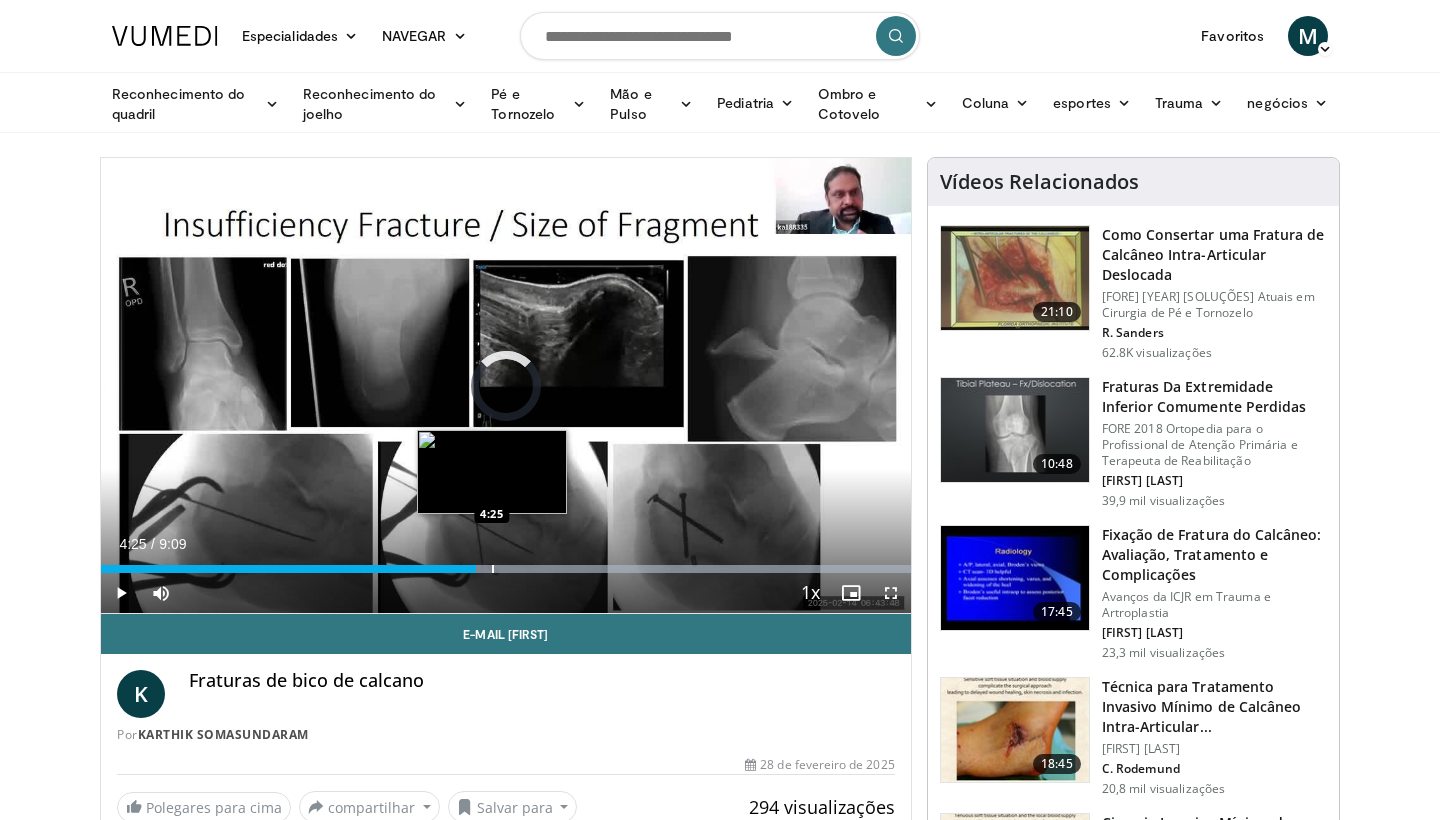 click at bounding box center (493, 569) 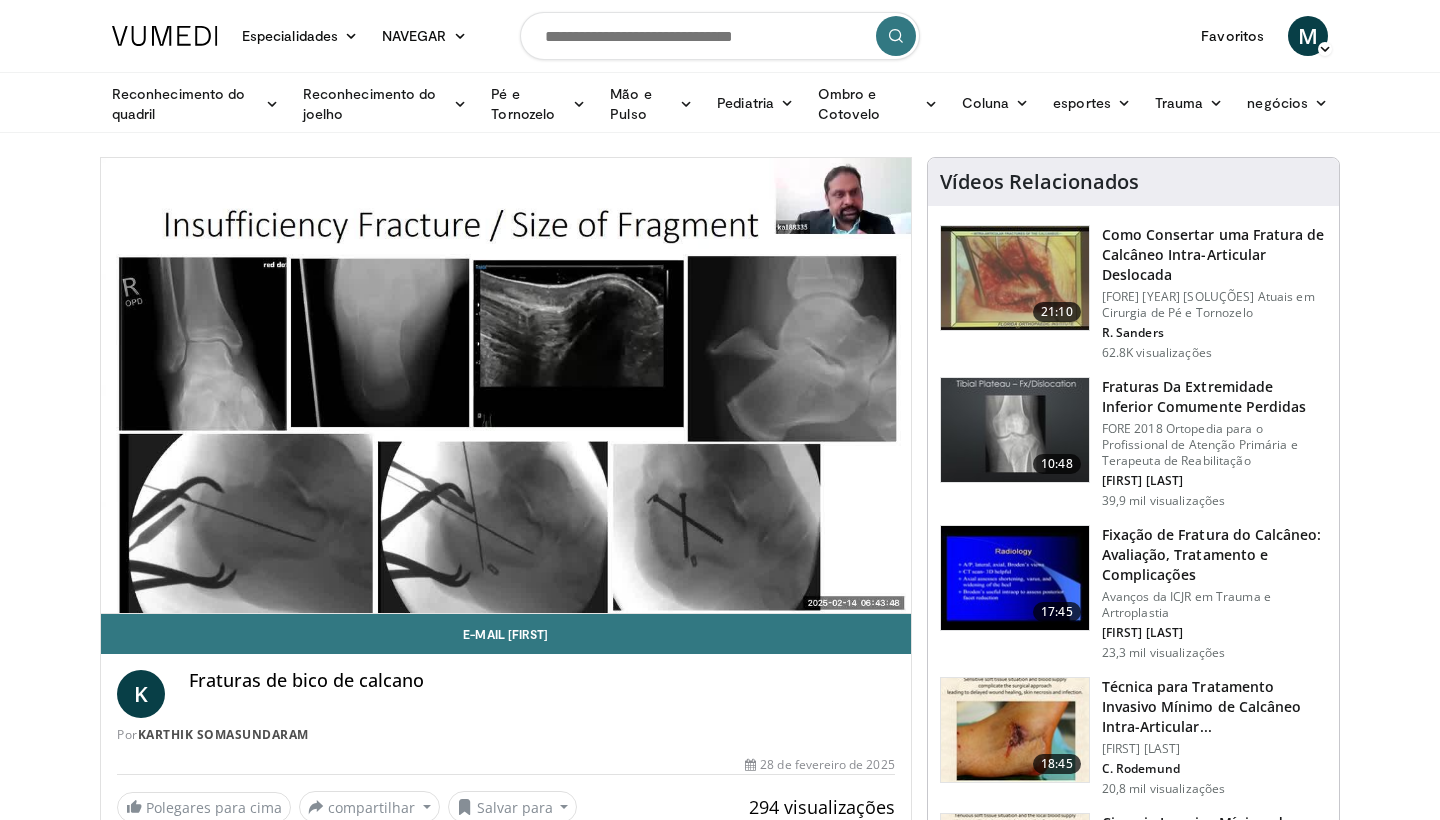 click on "**********" at bounding box center (506, 386) 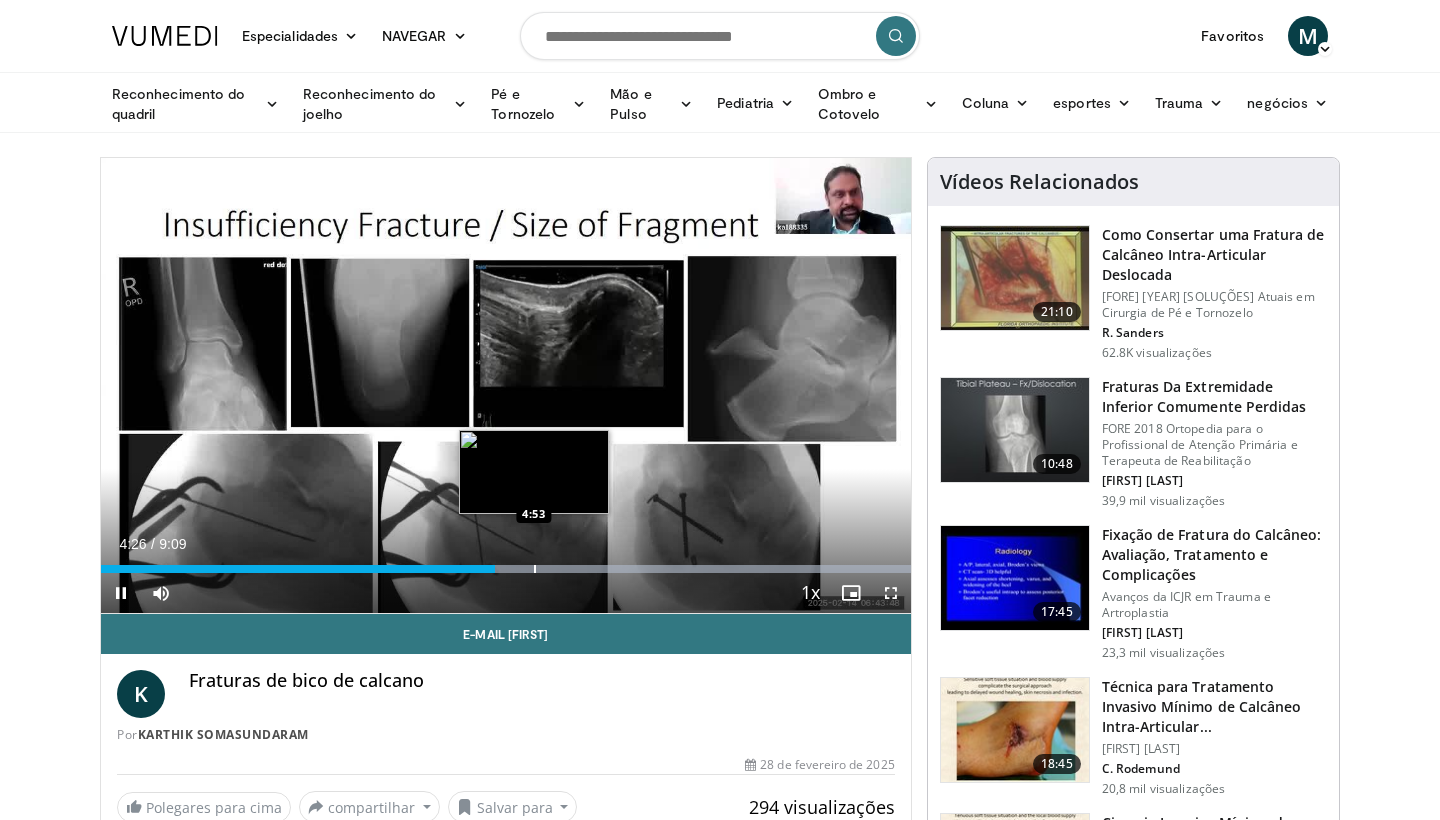 click at bounding box center (535, 569) 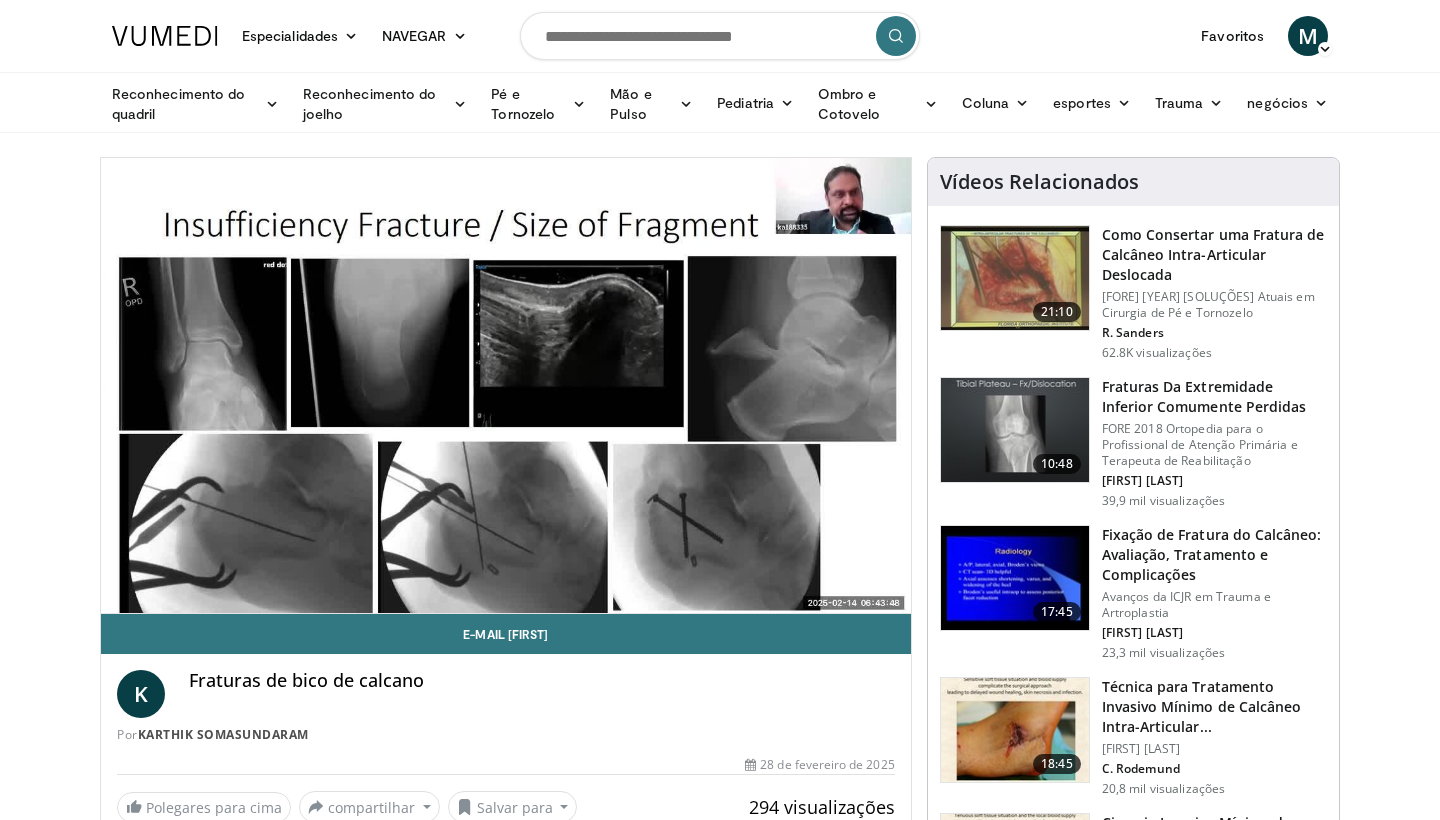 click on "**********" at bounding box center [506, 386] 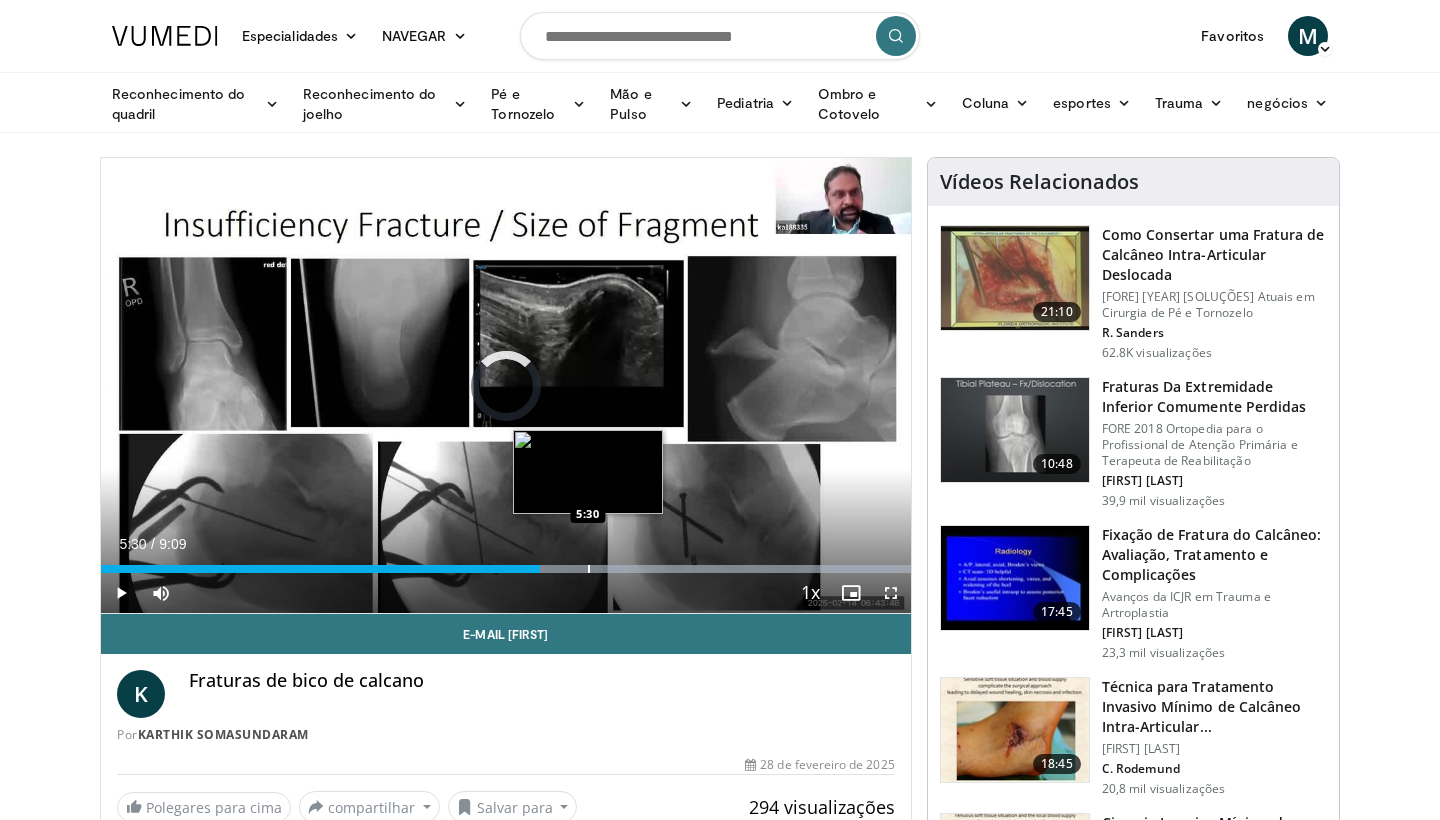 click at bounding box center (589, 569) 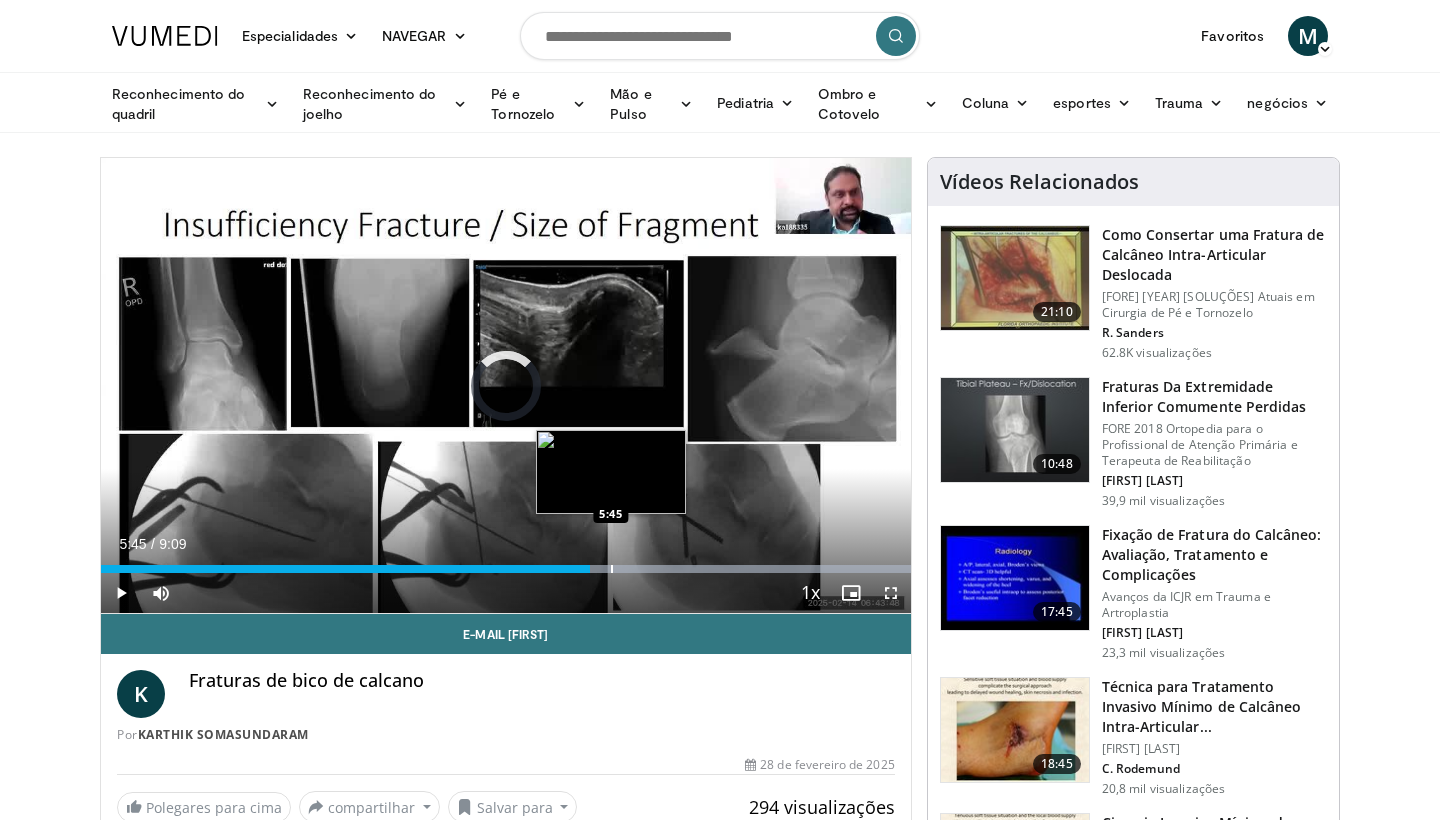 click at bounding box center (612, 569) 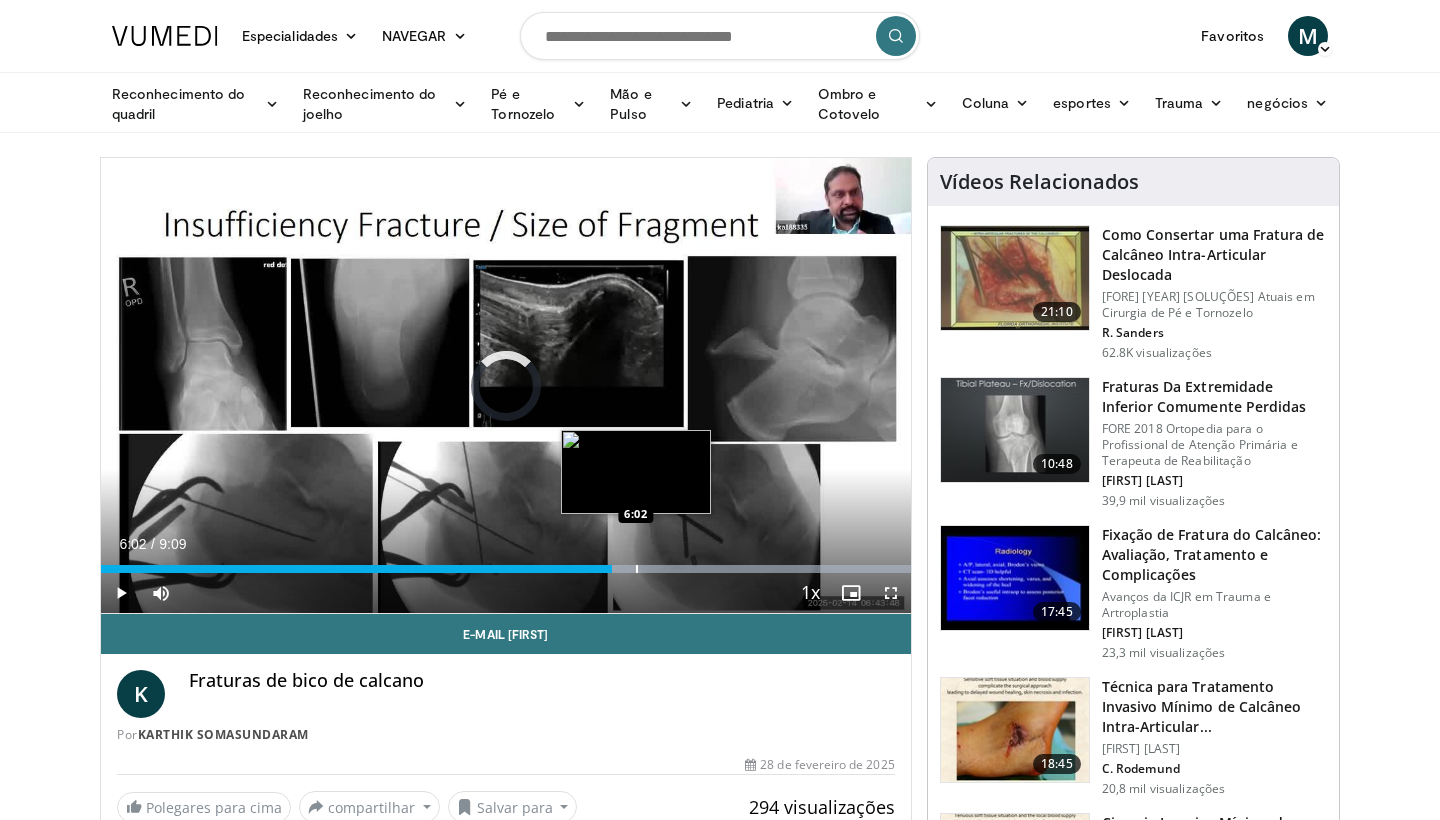 click at bounding box center [637, 569] 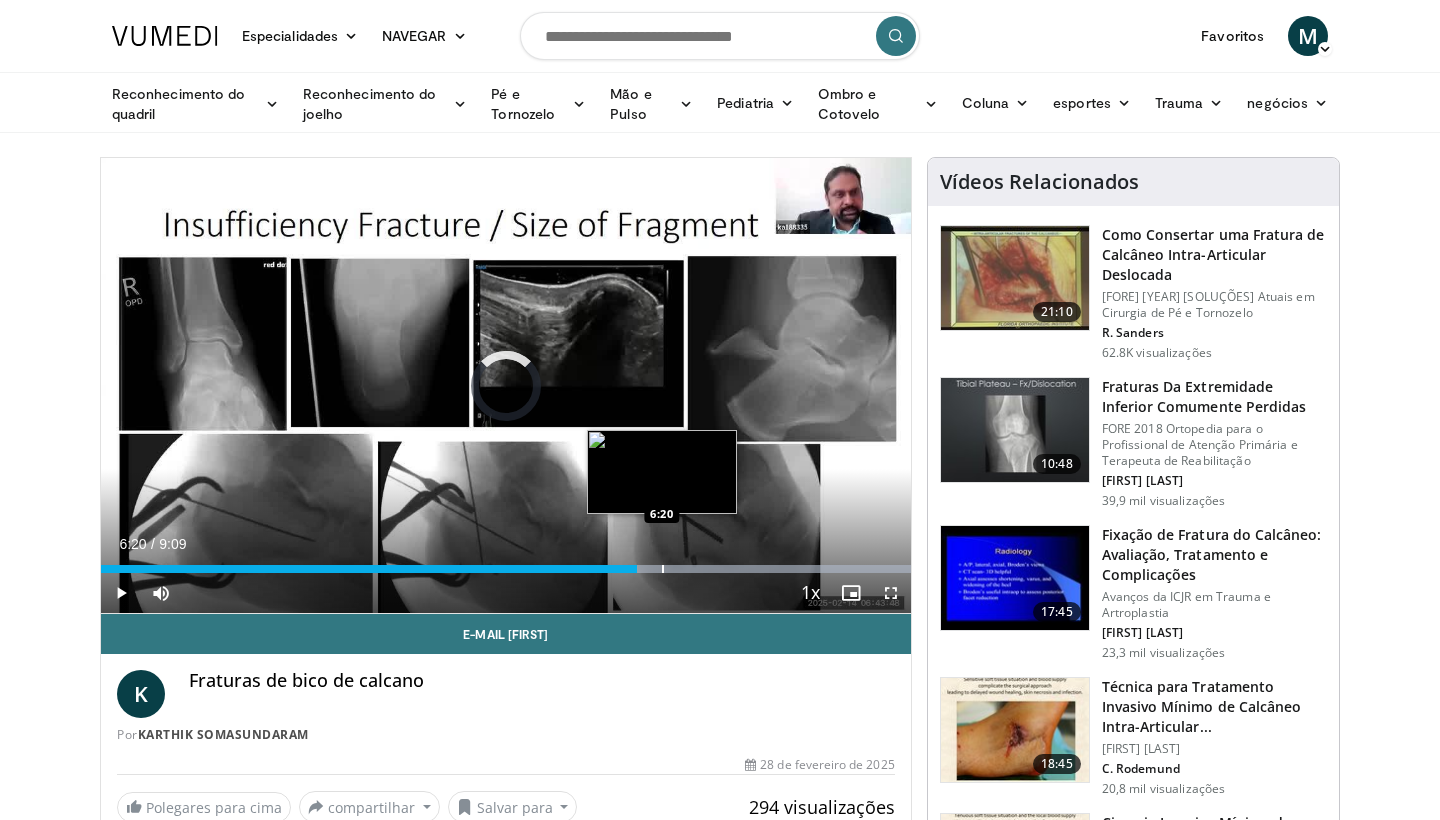 click at bounding box center [663, 569] 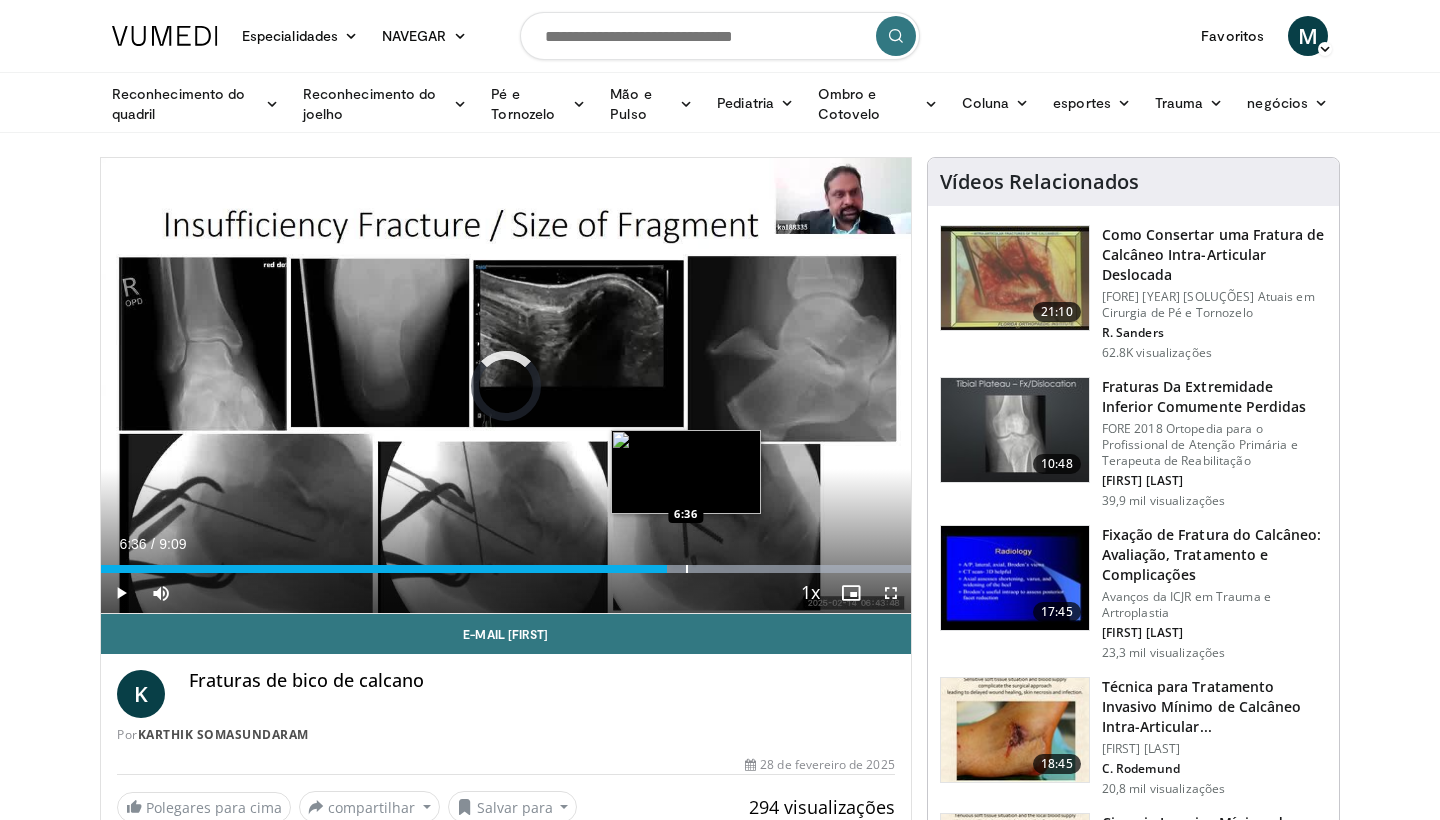 click at bounding box center (687, 569) 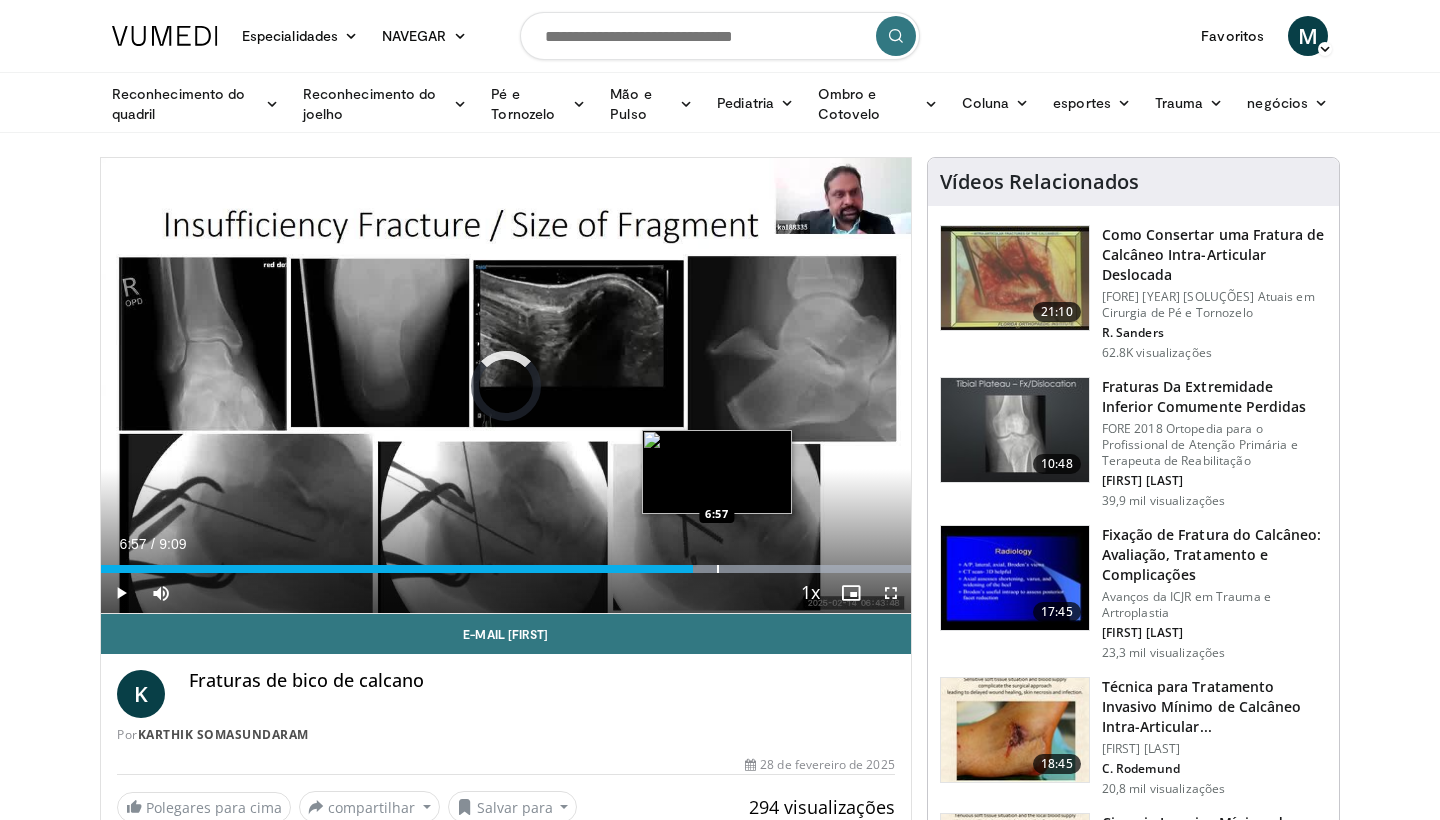 click at bounding box center [718, 569] 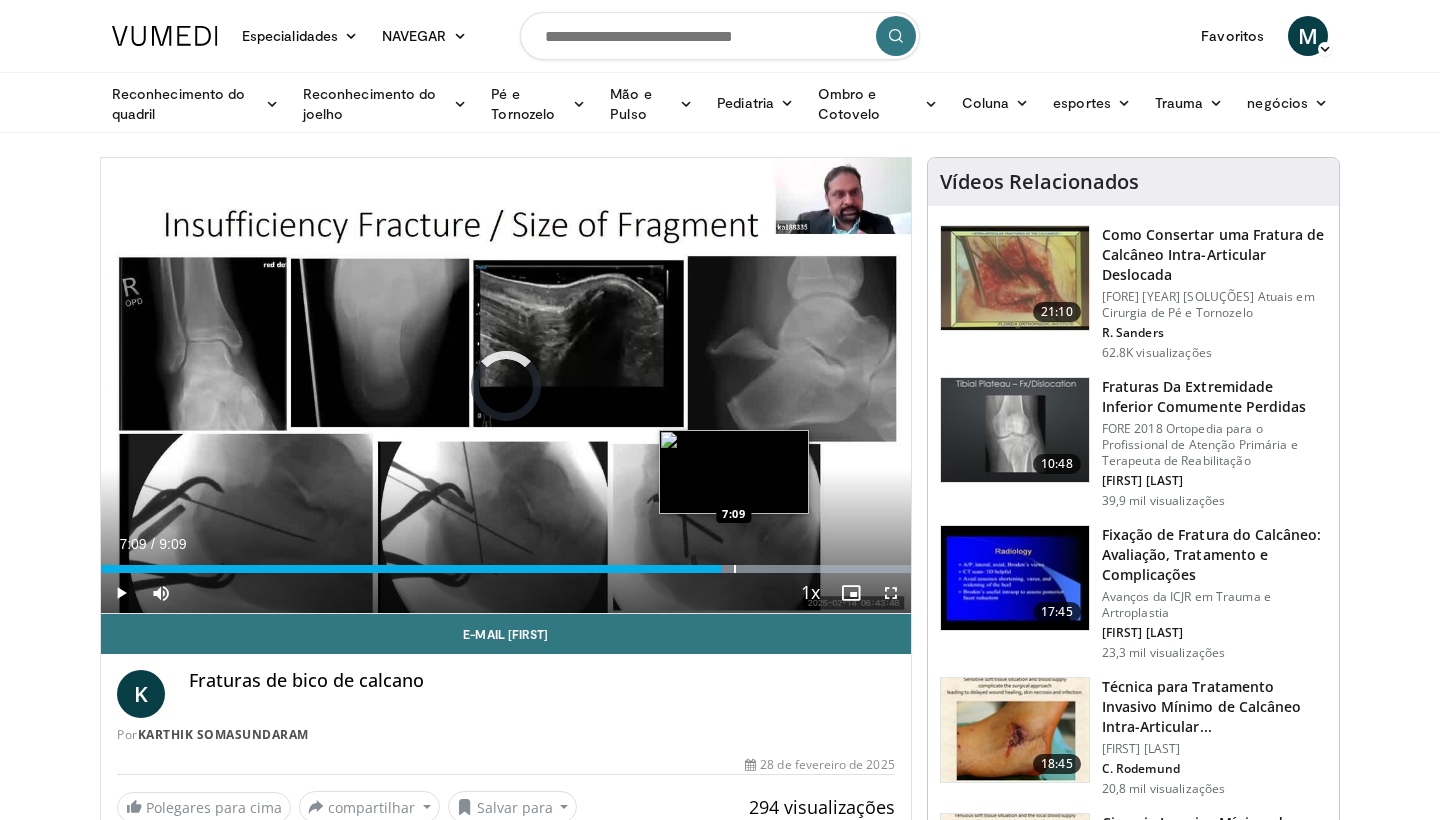 click at bounding box center (735, 569) 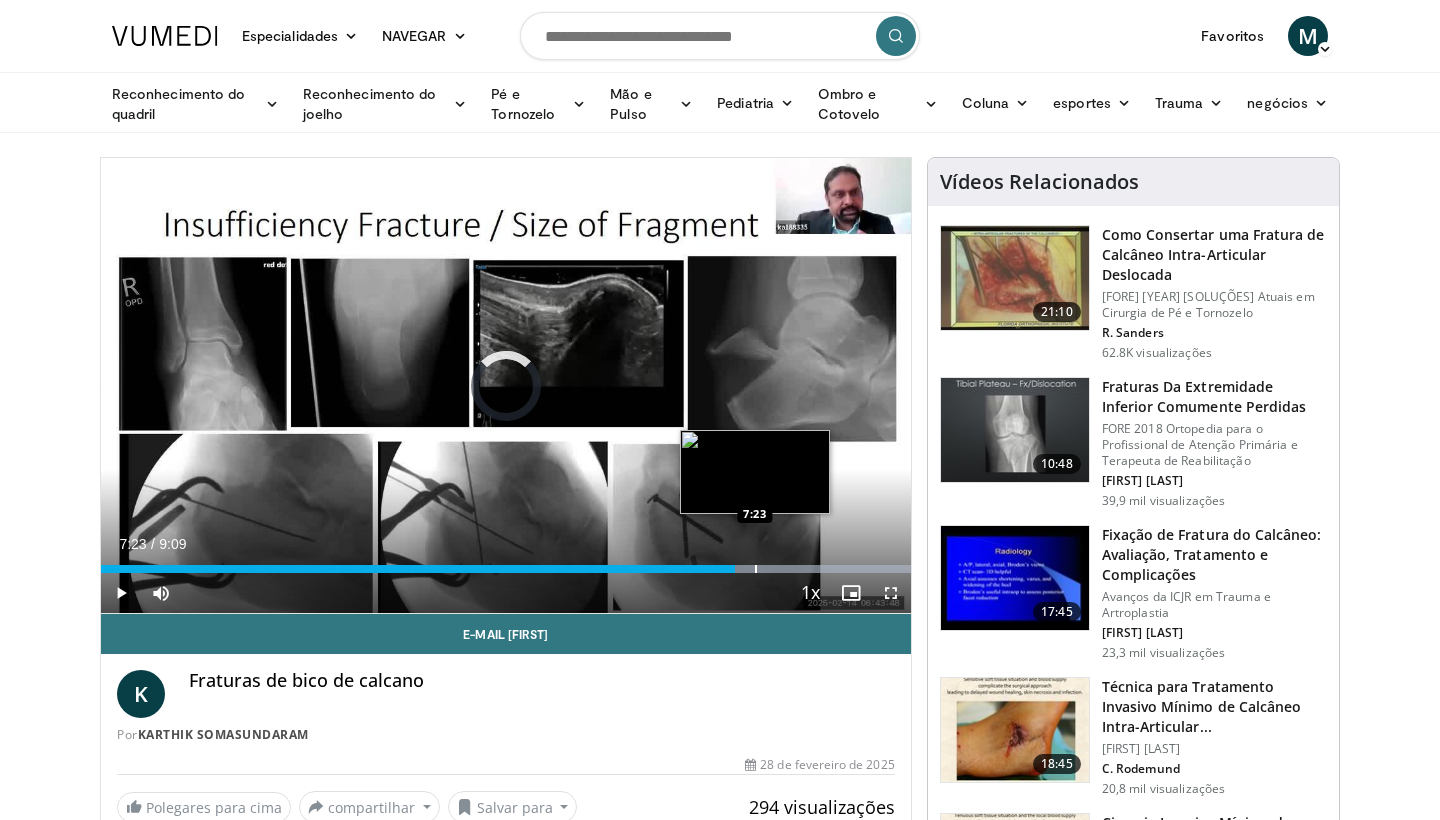 click at bounding box center (756, 569) 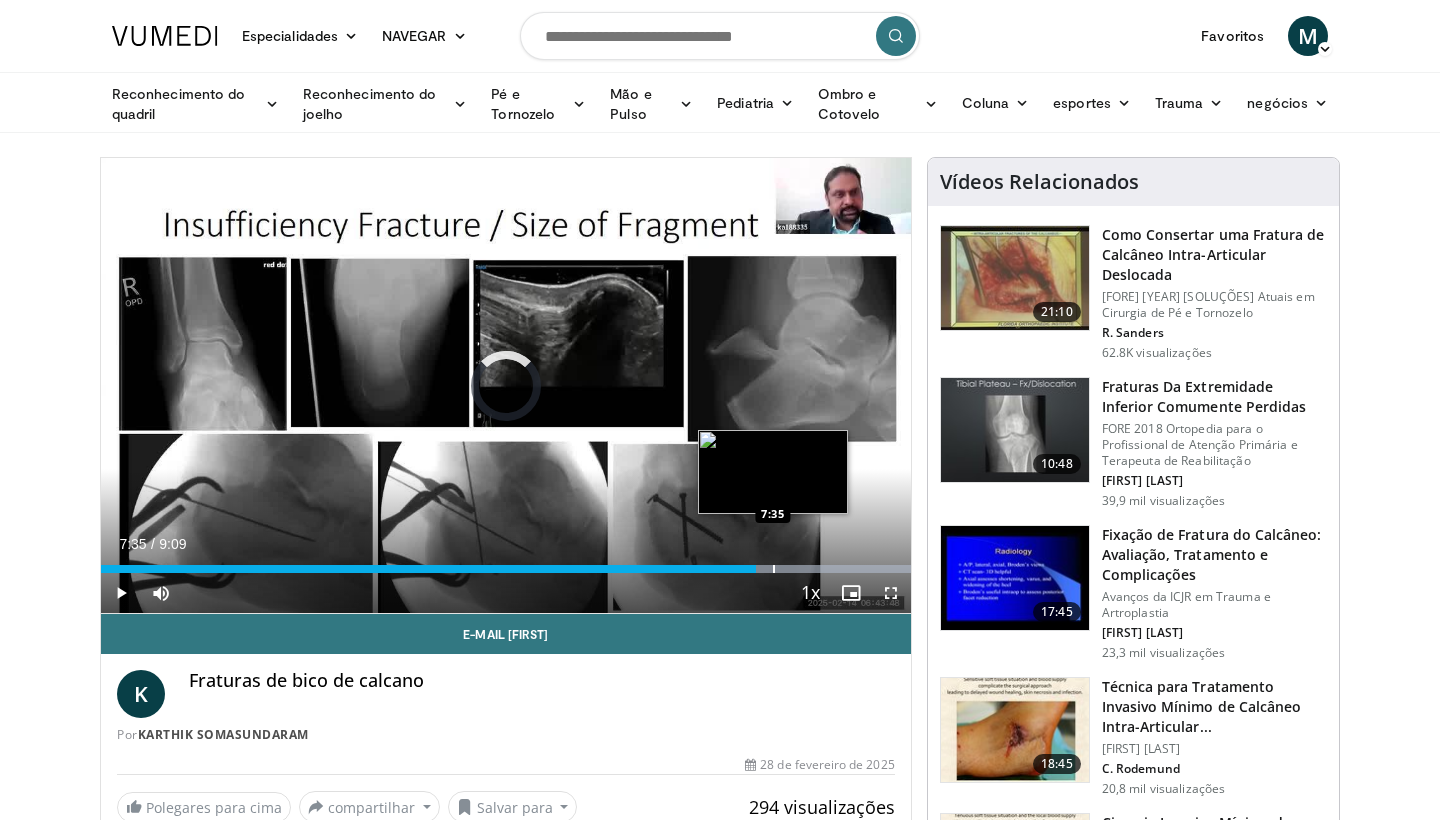 click at bounding box center [774, 569] 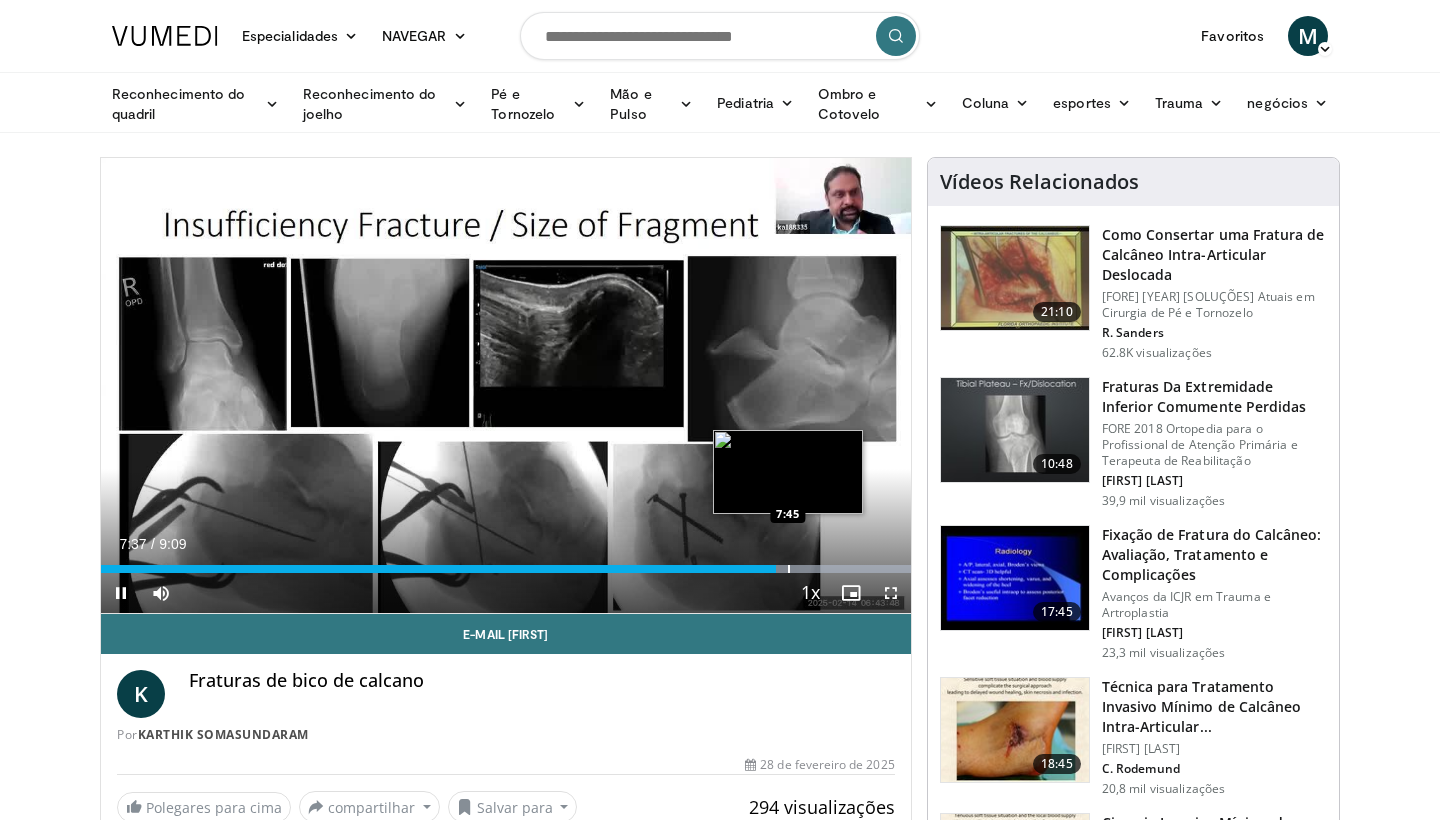 click at bounding box center (789, 569) 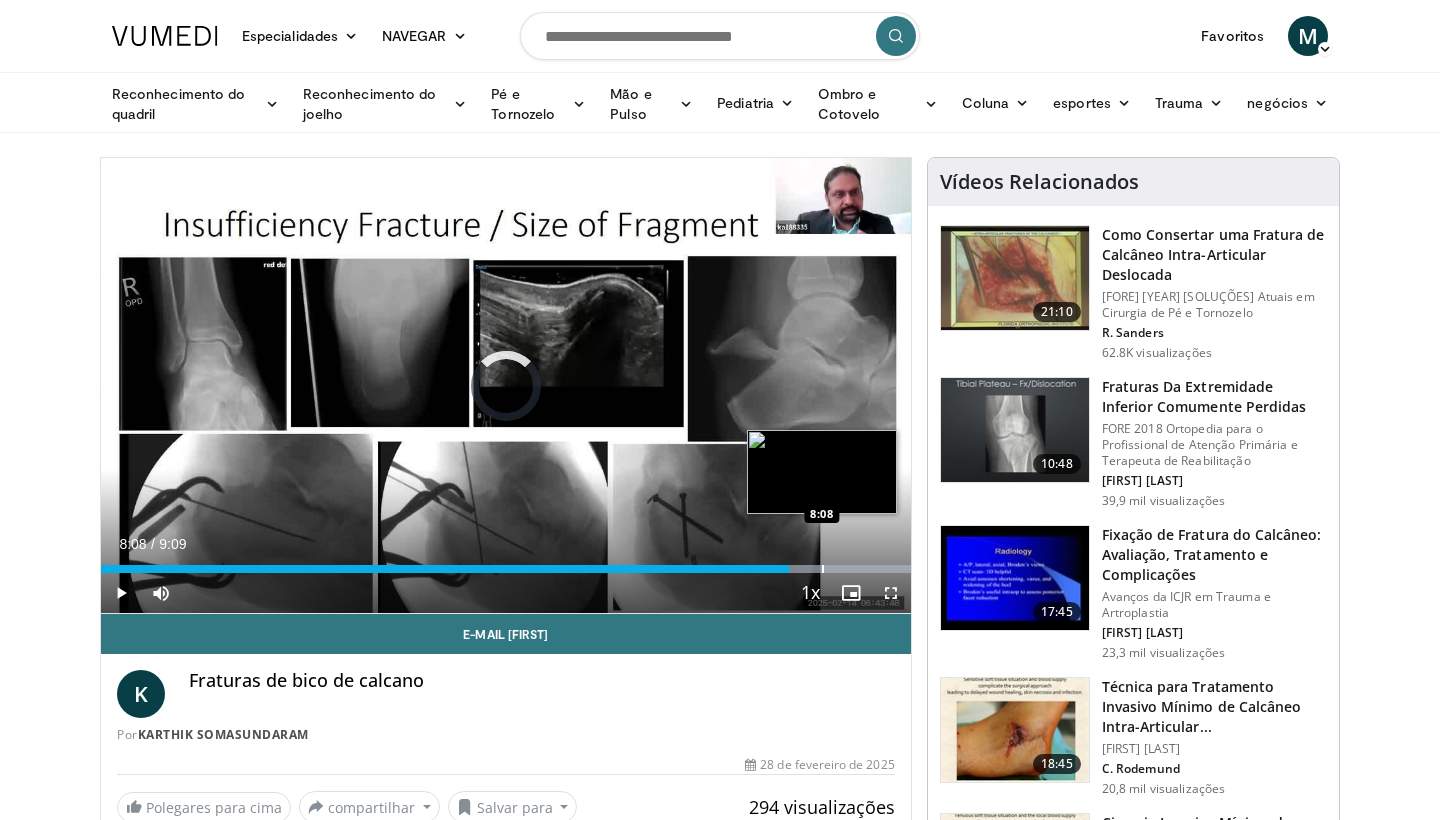 click at bounding box center (823, 569) 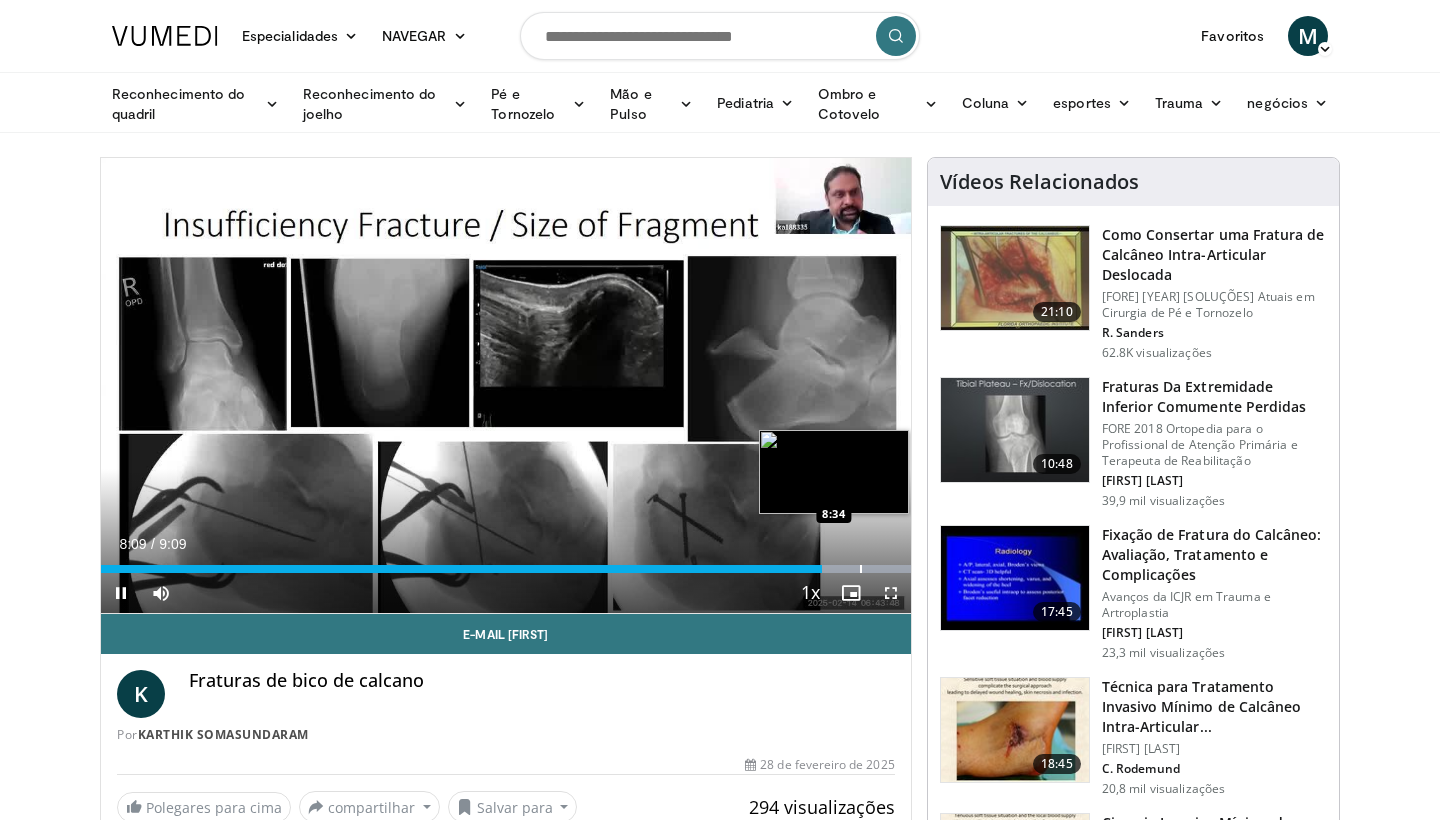 click at bounding box center (861, 569) 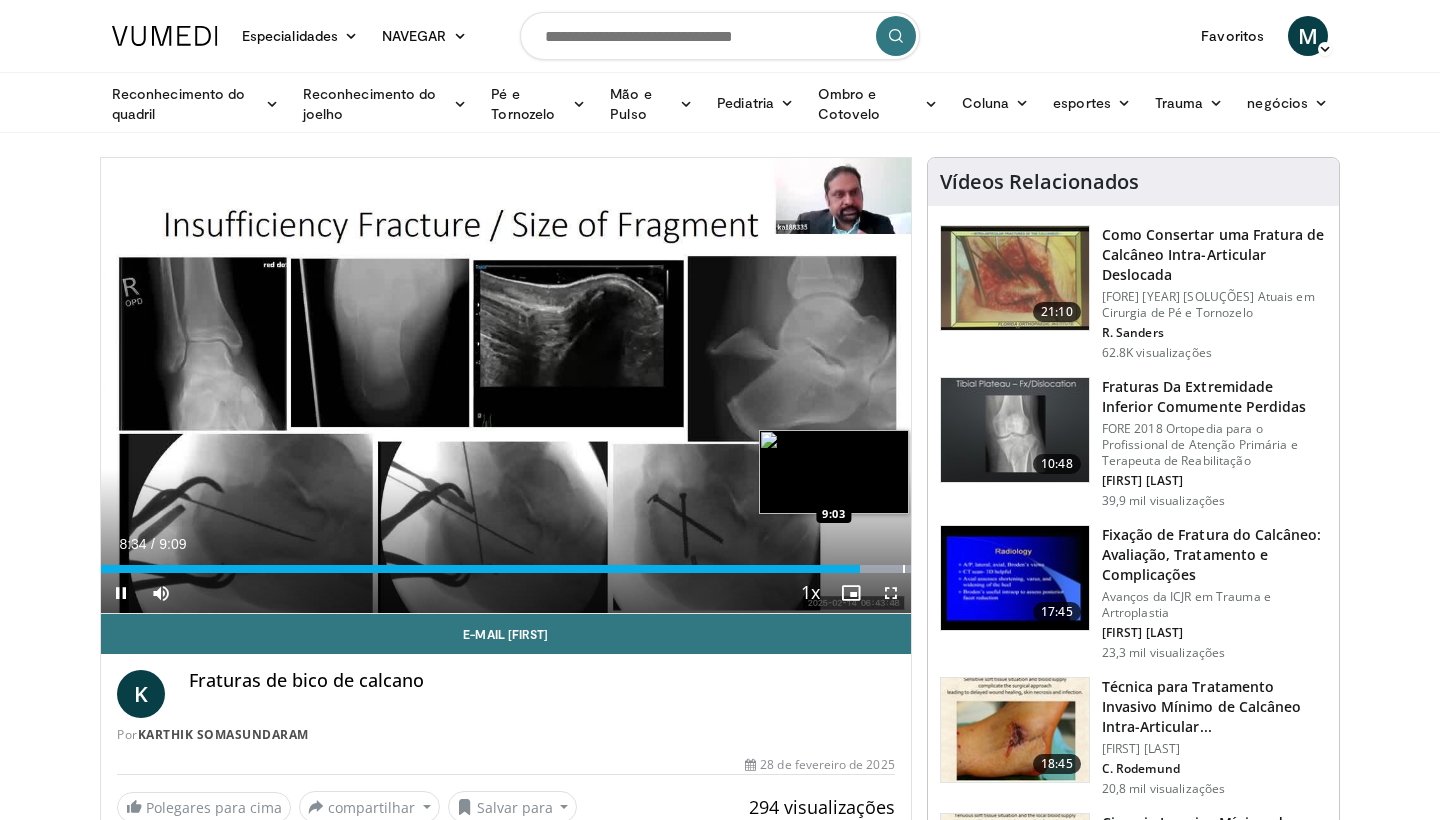 click at bounding box center [904, 569] 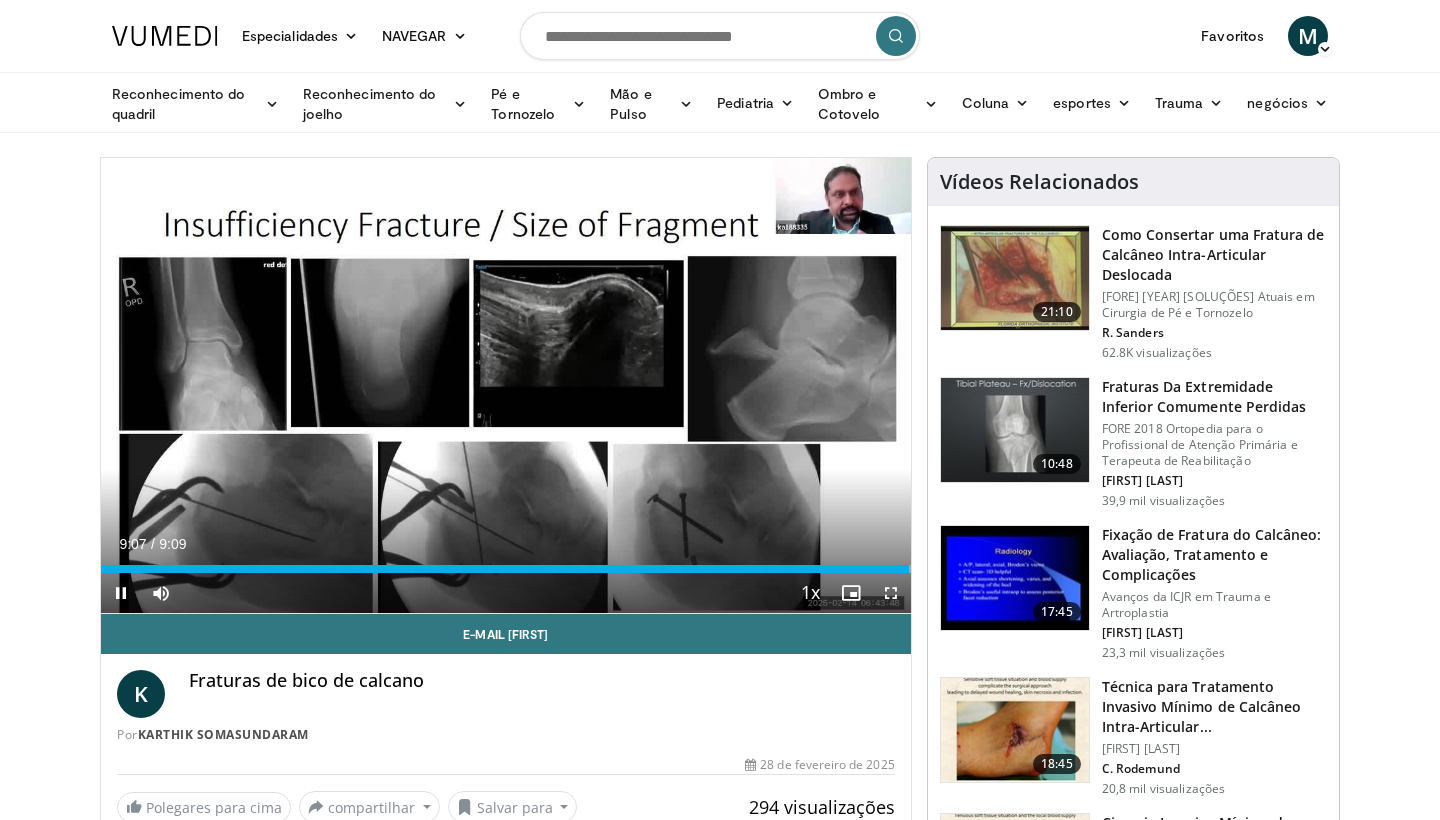 scroll, scrollTop: 0, scrollLeft: 0, axis: both 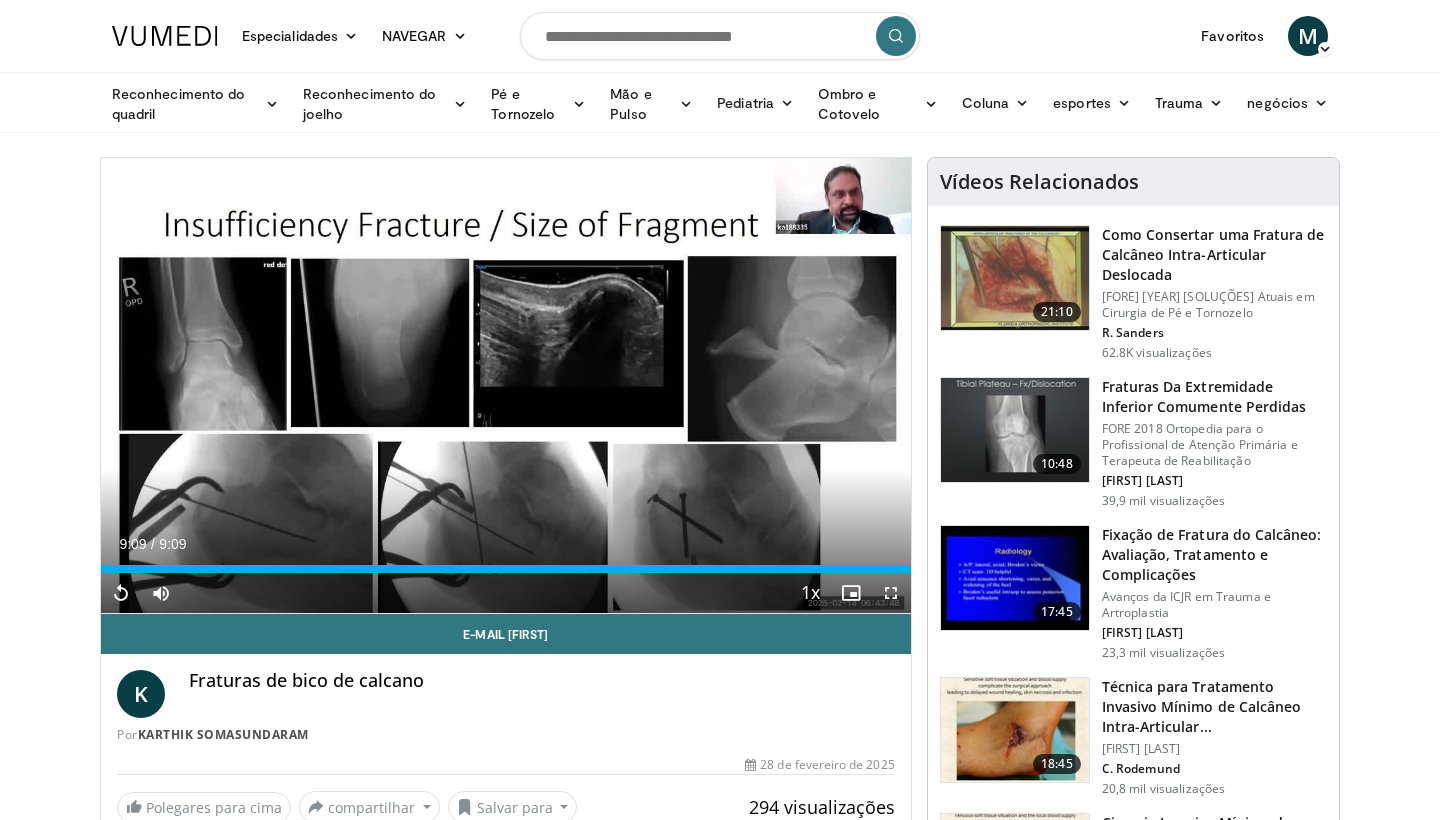 click at bounding box center (720, 36) 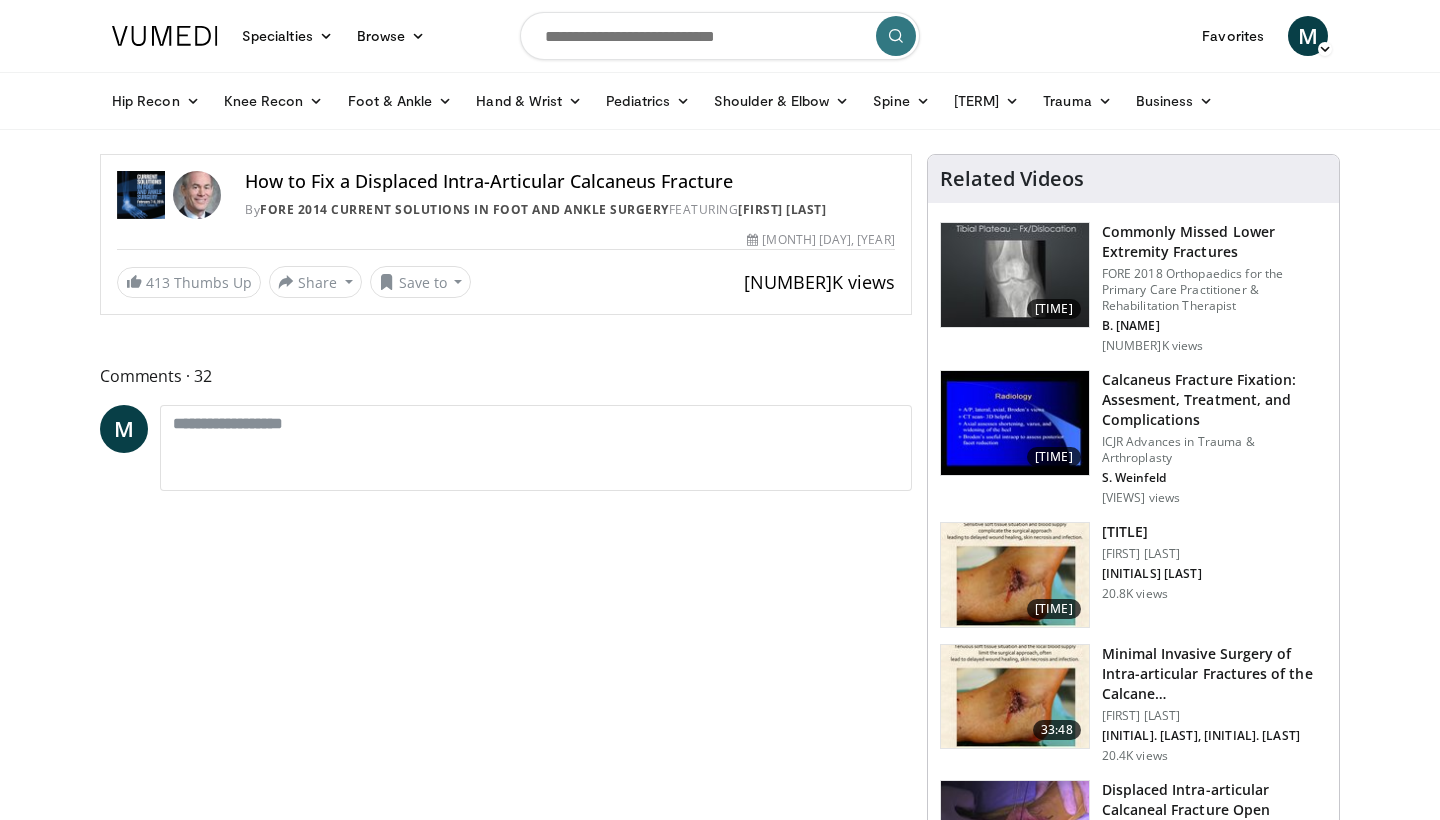 scroll, scrollTop: 0, scrollLeft: 0, axis: both 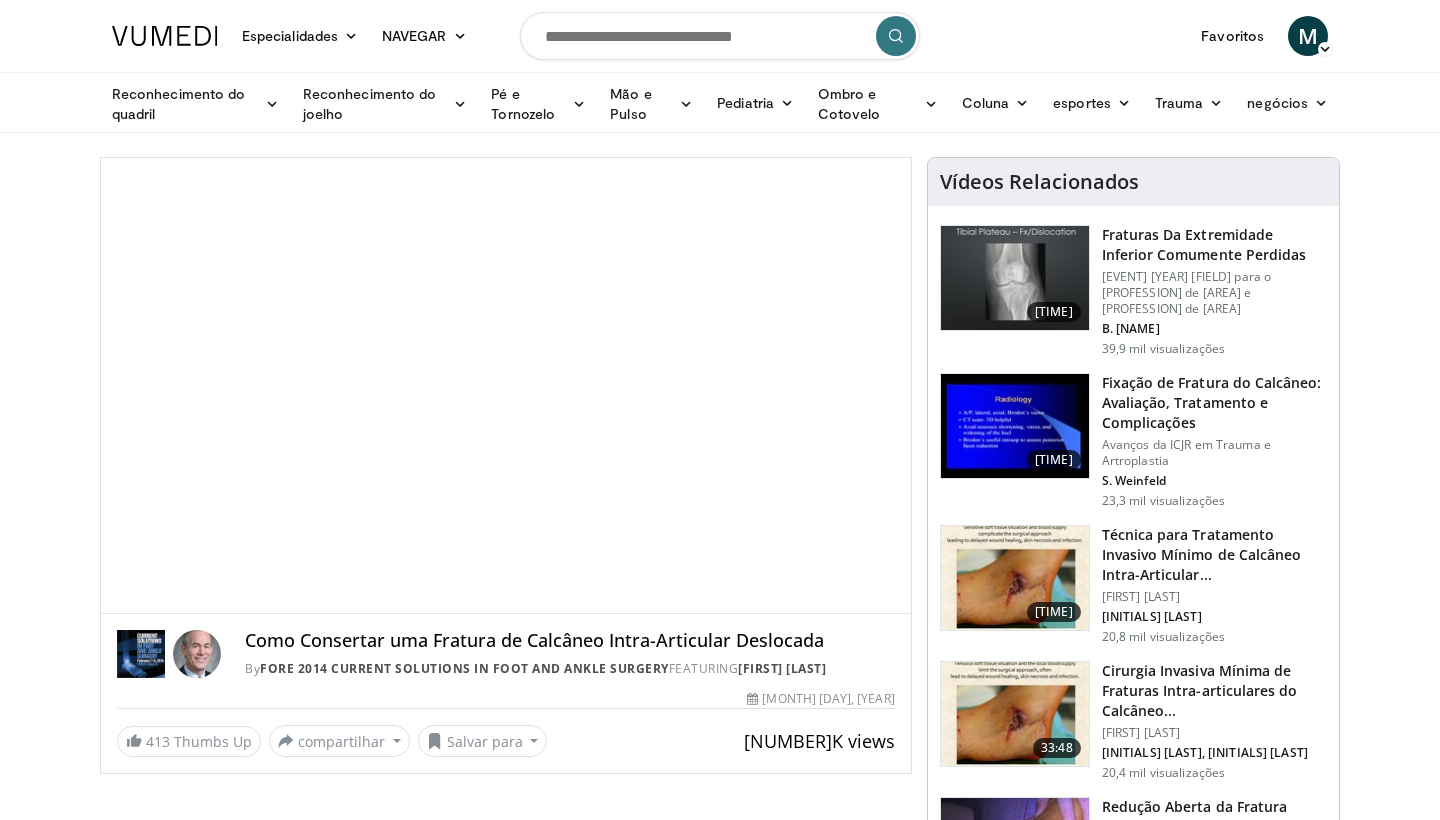click at bounding box center (720, 36) 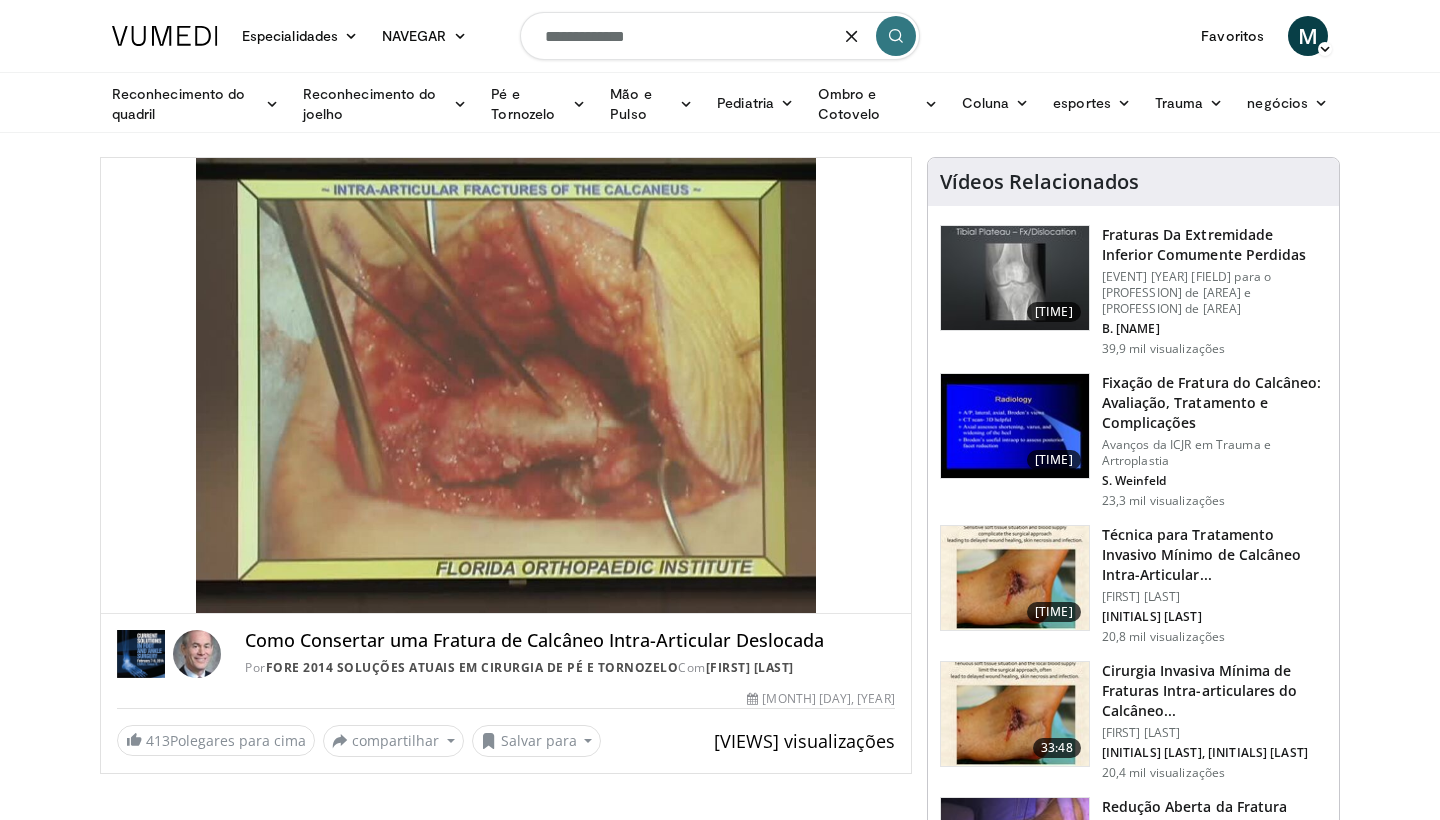 type on "**********" 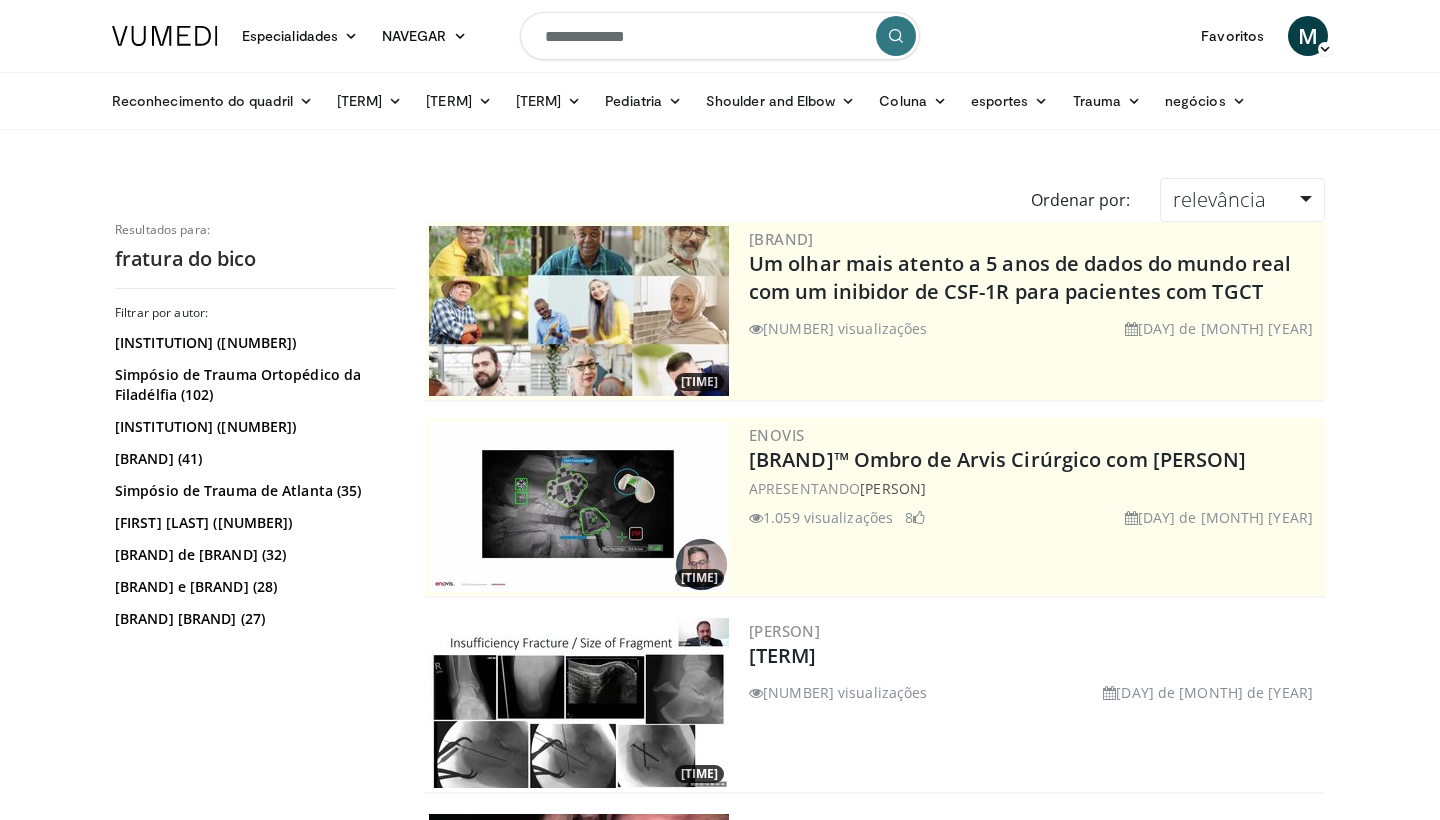scroll, scrollTop: 0, scrollLeft: 0, axis: both 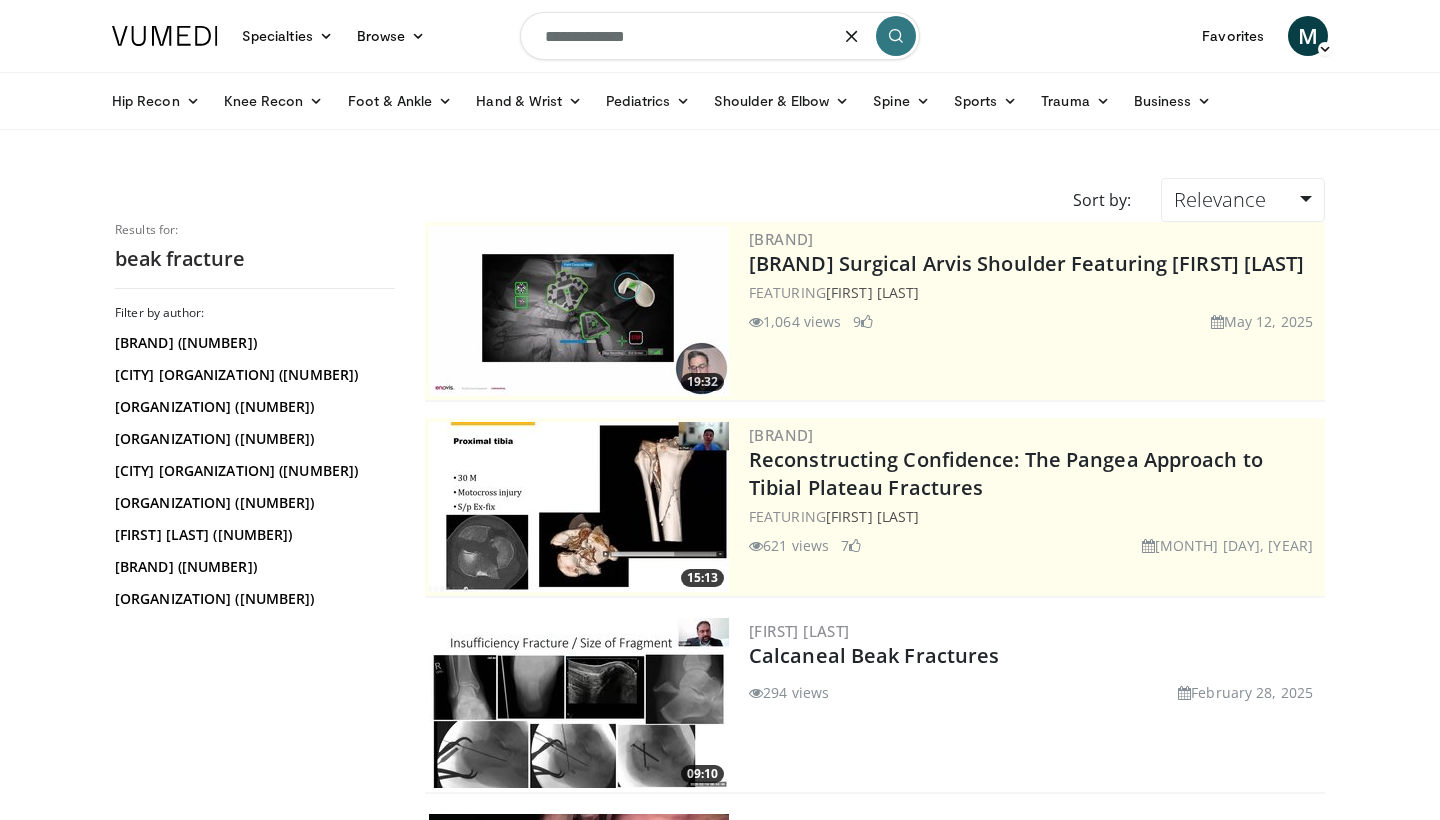 click on "**********" at bounding box center [720, 36] 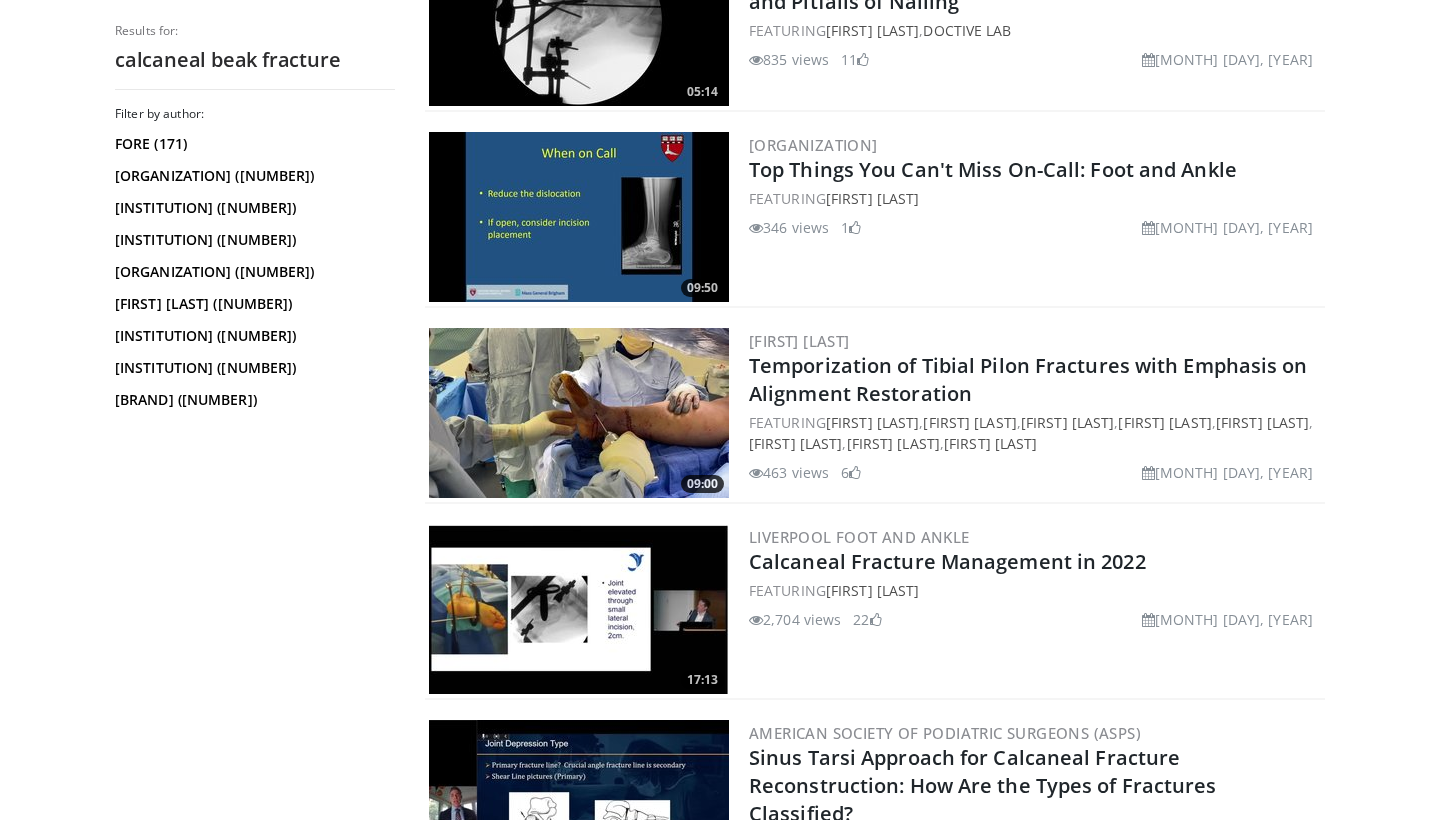 scroll, scrollTop: 1465, scrollLeft: 0, axis: vertical 